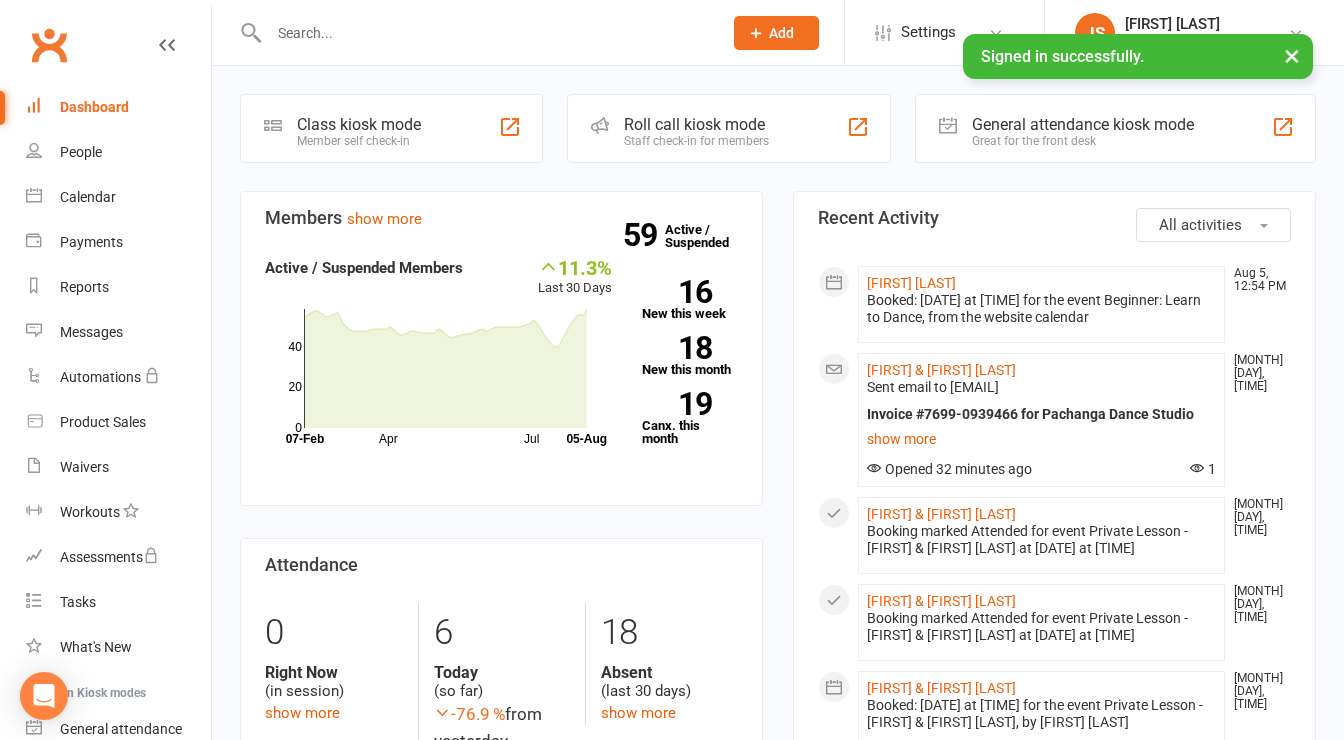 scroll, scrollTop: 0, scrollLeft: 0, axis: both 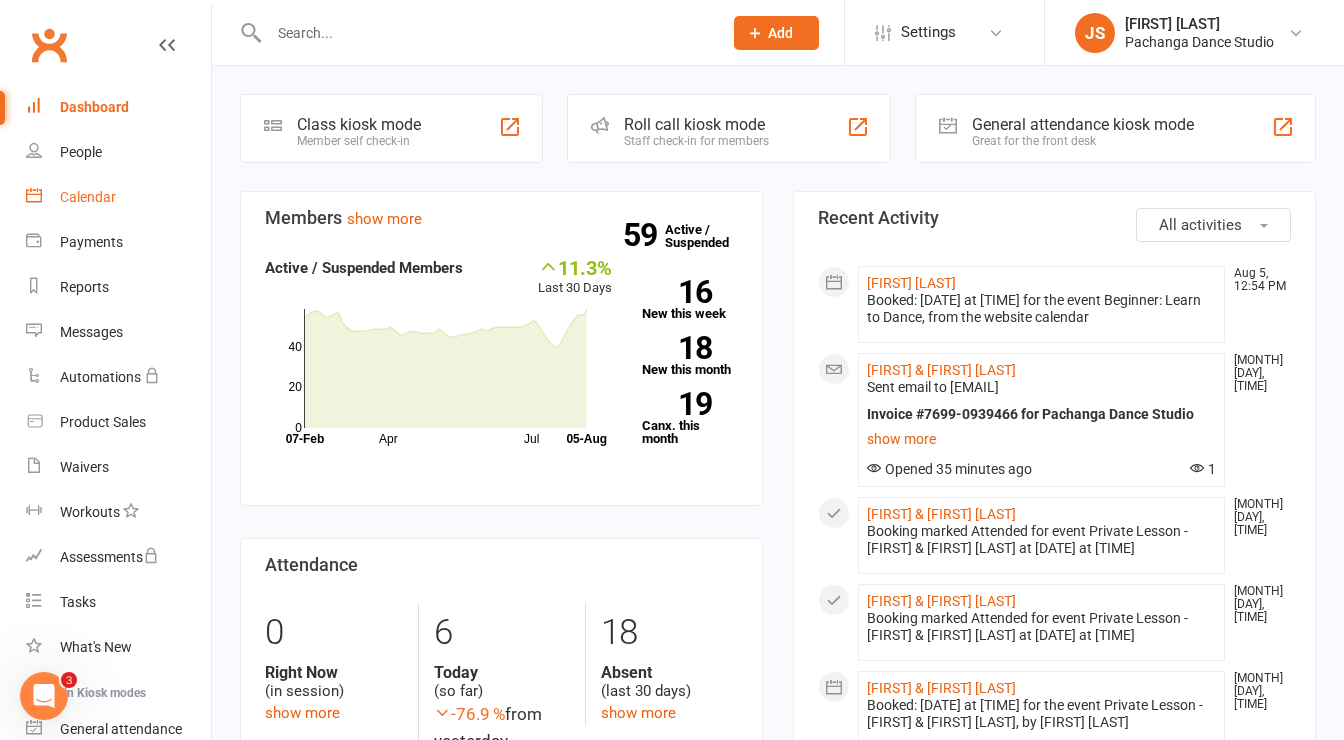 click on "Calendar" at bounding box center [88, 197] 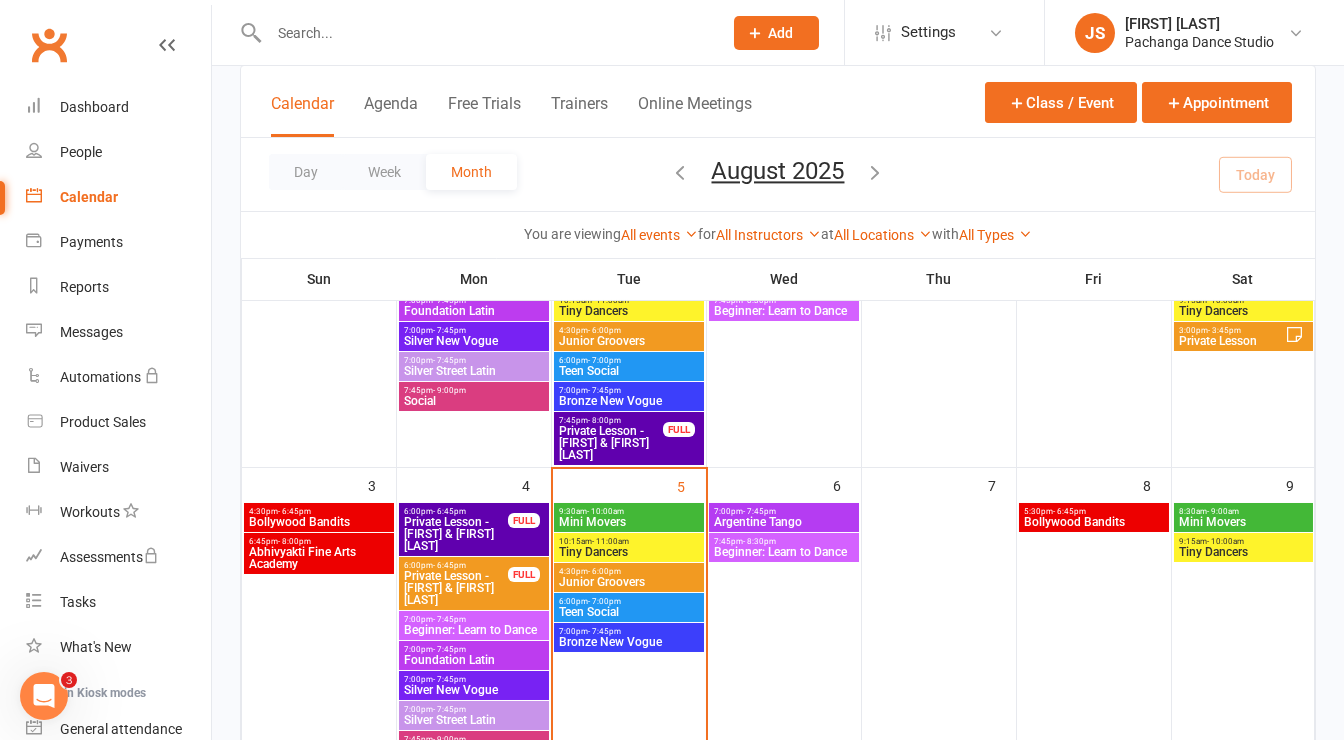 scroll, scrollTop: 200, scrollLeft: 0, axis: vertical 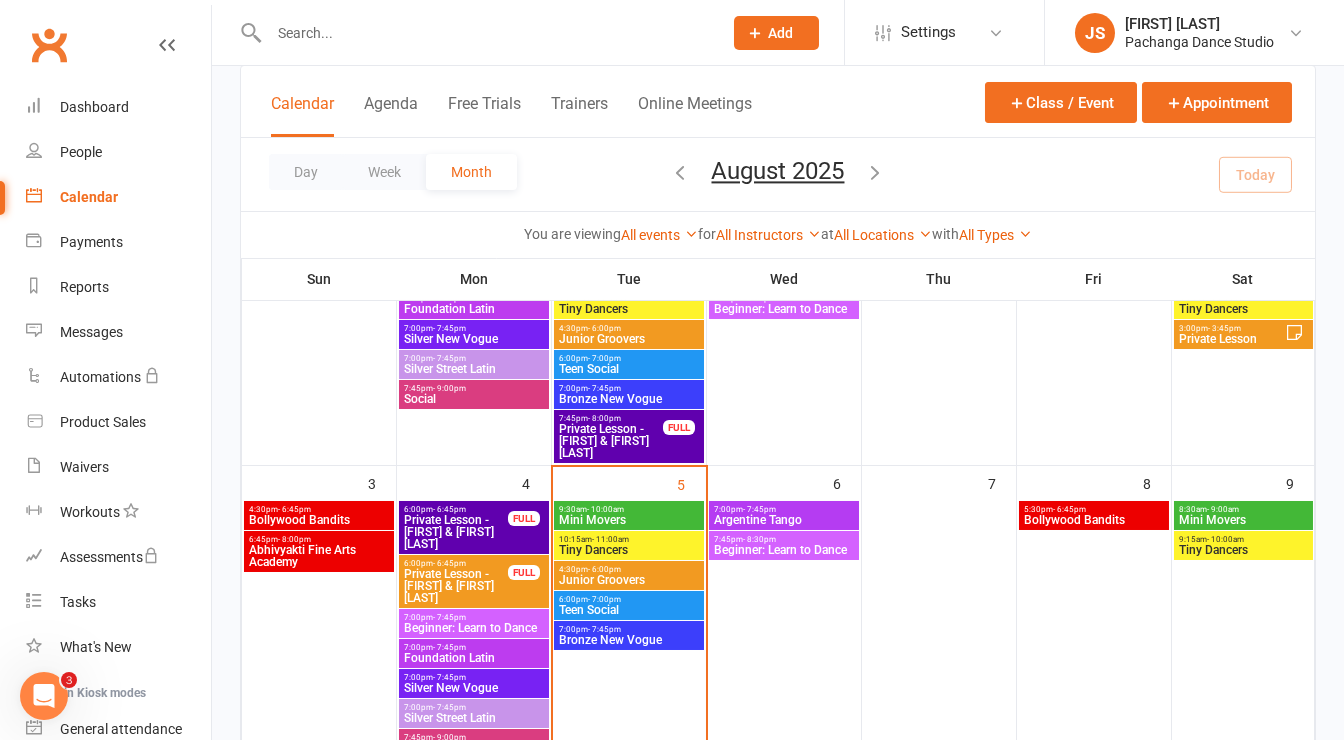 click at bounding box center (485, 33) 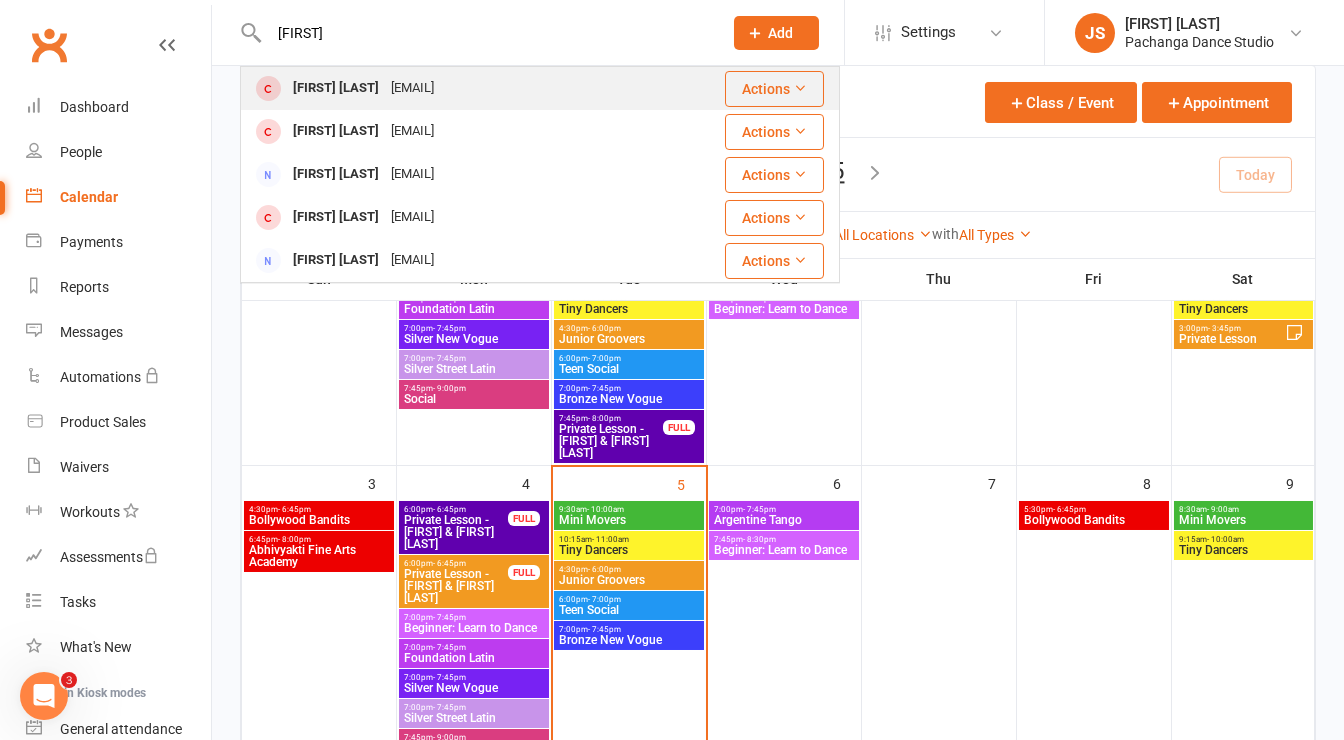 type on "[NAME]" 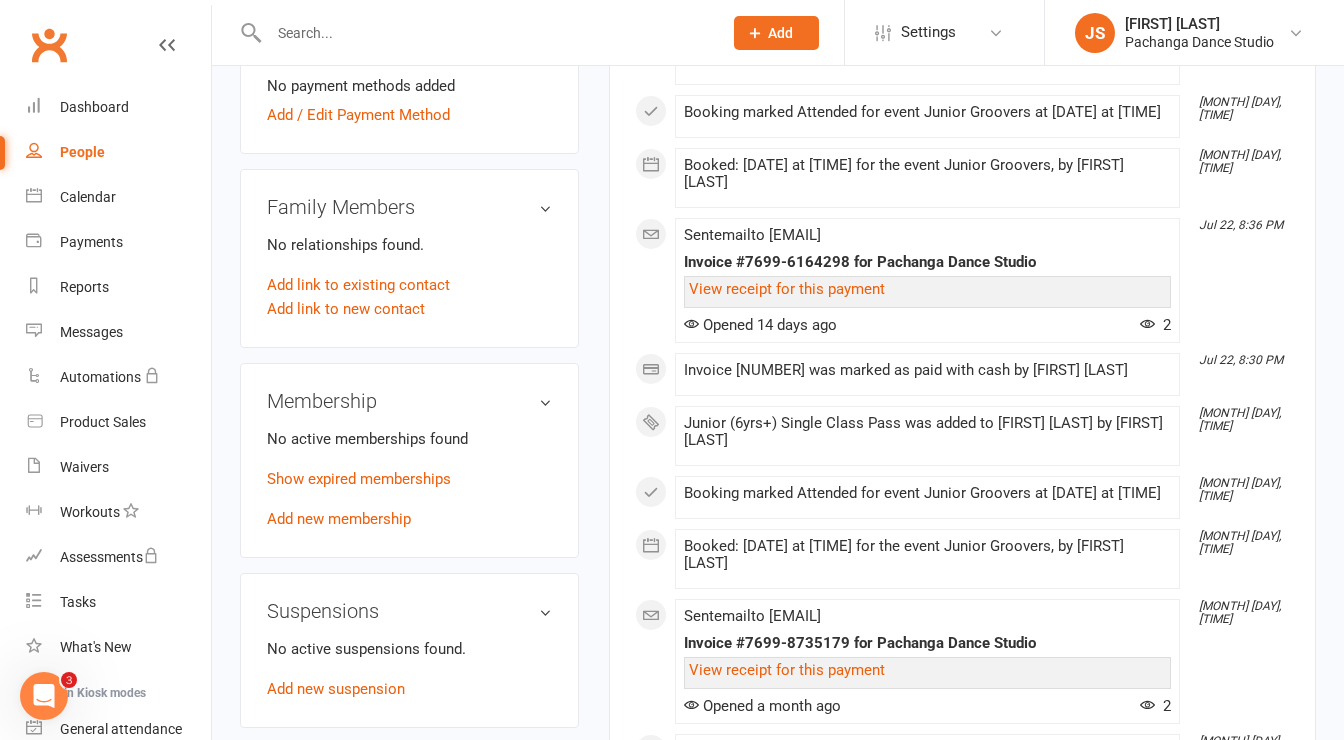 scroll, scrollTop: 720, scrollLeft: 0, axis: vertical 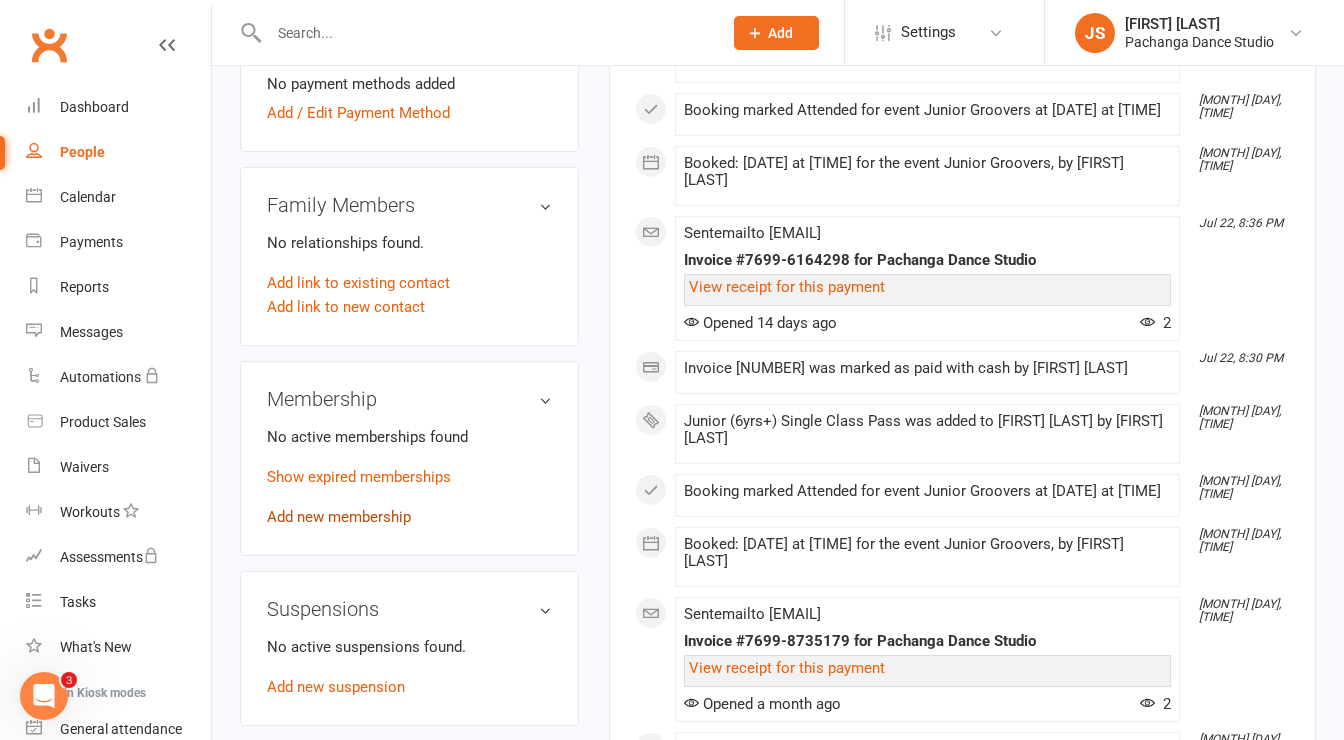 click on "Add new membership" at bounding box center (339, 517) 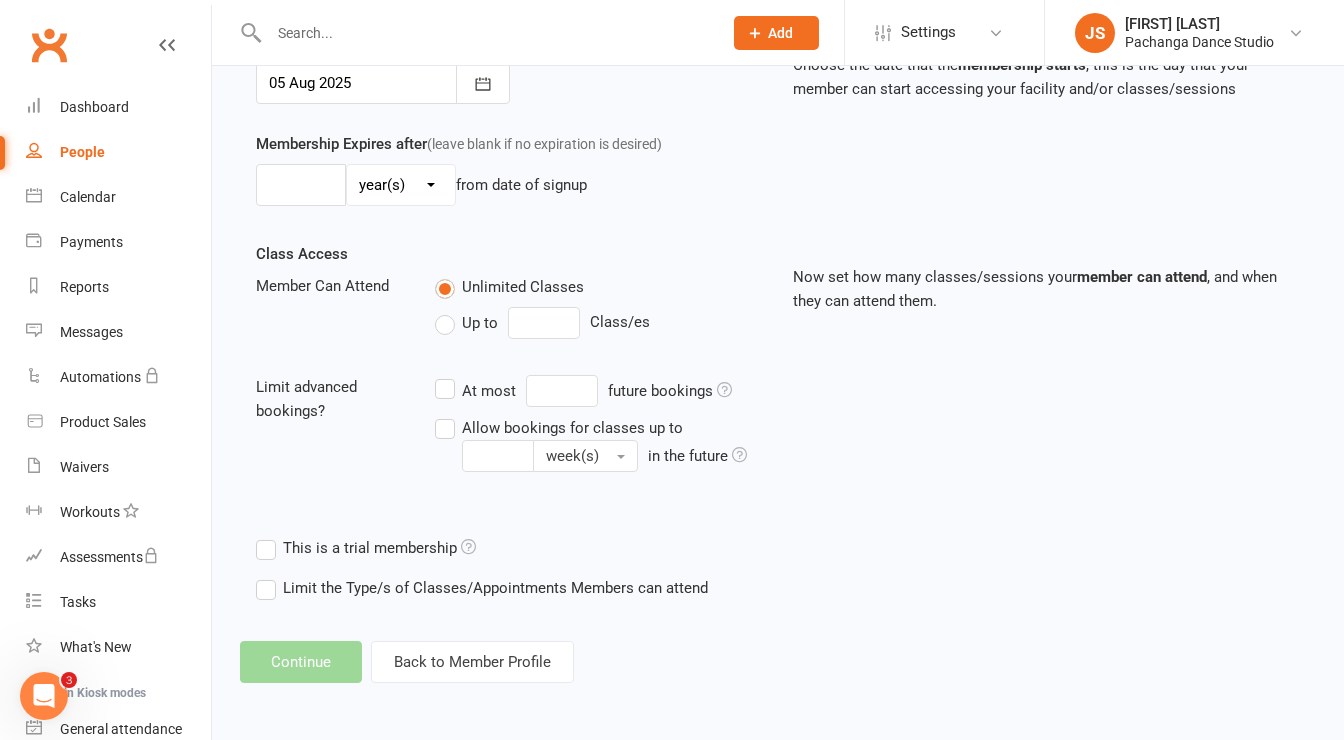 scroll, scrollTop: 0, scrollLeft: 0, axis: both 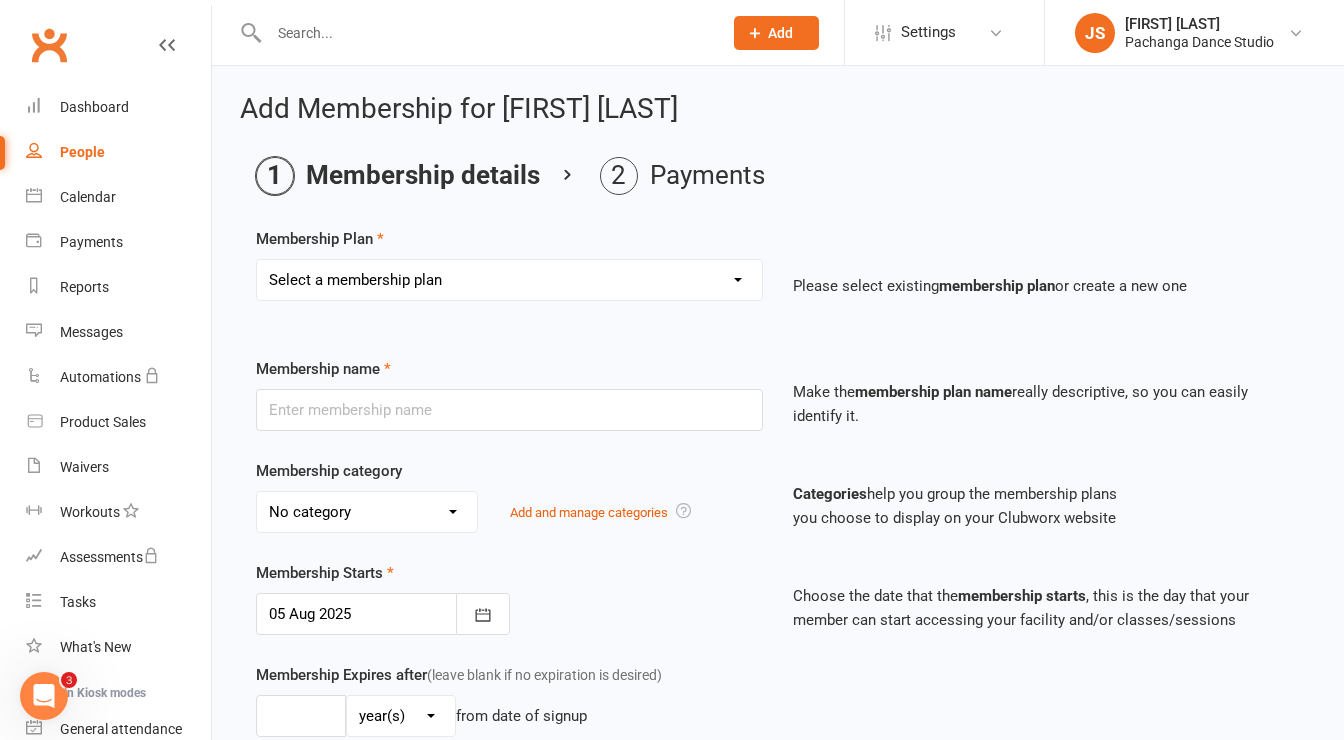 click on "Select a membership plan Create new Membership Plan Single Class Pass 5 Class Pack 10 Class Pack Single Class Pass - Phillip Island 5 Class Pass - Phillip Island 10 Class Pass - Phillip Island Pink Membership Black Membership White Membership (Teen only) Teen Comp Class (9 weeks) Mini Movers (18mths+) Single Class Mini Movers 4 Class Pass Mini Movers Direct Debit Tiny Dancers (3yrs+) Single Class Tiny Dancers 4 Class Pass Tiny Dancers Direct Debit Junior (6yrs+) Single Class Pass Junior 4 Class Pass Junior Groovers Direct Debit Regular Package Premium Package VIP Package Showcase Private Lesson Pack Floorspace Intro 2 Week Starter Pack - New Clients Only ACTIVE P/L CLIENT OLD SYSTEM - PAID IN FULL WHITE Junior Groovers Membership Tiny Dancers Term 3 Membership Junior Groovers Holiday Program 2 Class Pack Junior Groovers Term 4 Membership Tiny Dancers Term 4 Membership 20 Class Pack Tiny Dancers Membership (9 Weeks) Mini Movers Membership (9 weeks) Junior Groovers Membership (Term 2) Class & Social Combo" at bounding box center (509, 280) 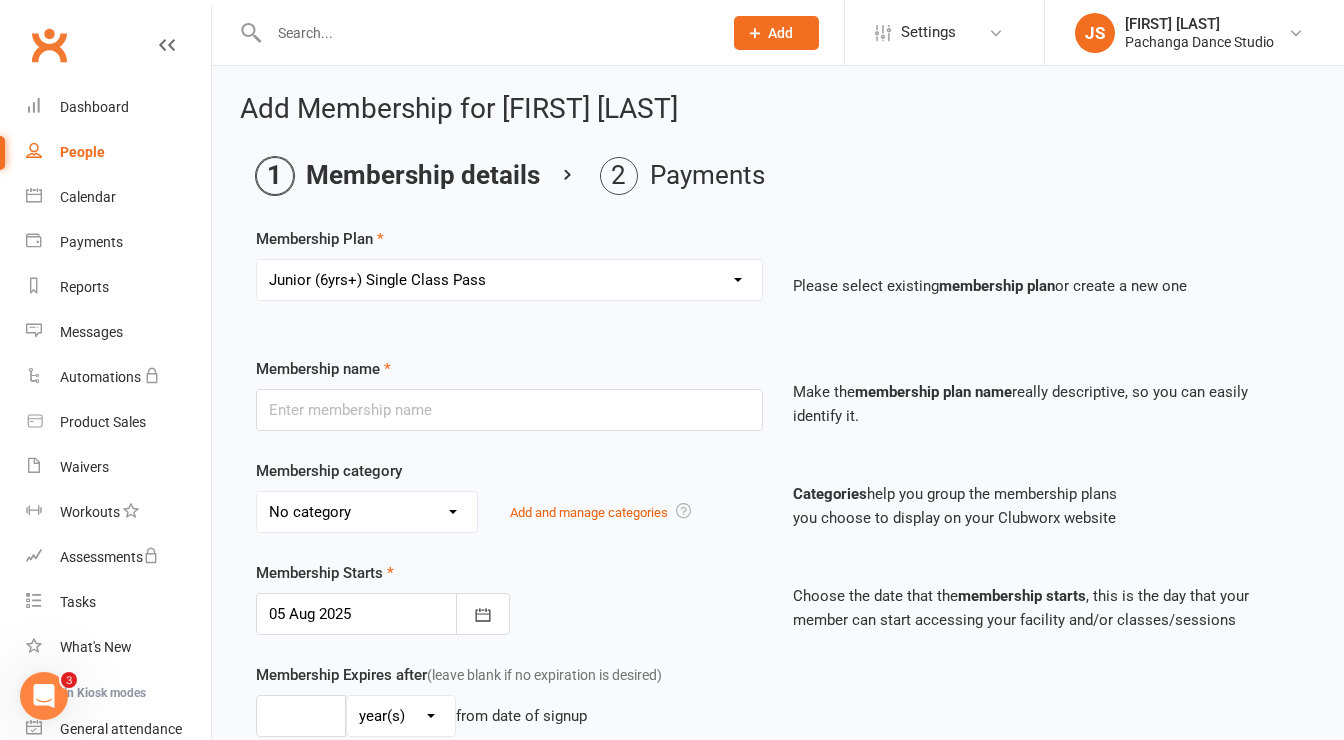 click on "Select a membership plan Create new Membership Plan Single Class Pass 5 Class Pack 10 Class Pack Single Class Pass - Phillip Island 5 Class Pass - Phillip Island 10 Class Pass - Phillip Island Pink Membership Black Membership White Membership (Teen only) Teen Comp Class (9 weeks) Mini Movers (18mths+) Single Class Mini Movers 4 Class Pass Mini Movers Direct Debit Tiny Dancers (3yrs+) Single Class Tiny Dancers 4 Class Pass Tiny Dancers Direct Debit Junior (6yrs+) Single Class Pass Junior 4 Class Pass Junior Groovers Direct Debit Regular Package Premium Package VIP Package Showcase Private Lesson Pack Floorspace Intro 2 Week Starter Pack - New Clients Only ACTIVE P/L CLIENT OLD SYSTEM - PAID IN FULL WHITE Junior Groovers Membership Tiny Dancers Term 3 Membership Junior Groovers Holiday Program 2 Class Pack Junior Groovers Term 4 Membership Tiny Dancers Term 4 Membership 20 Class Pack Tiny Dancers Membership (9 Weeks) Mini Movers Membership (9 weeks) Junior Groovers Membership (Term 2) Class & Social Combo" at bounding box center (509, 280) 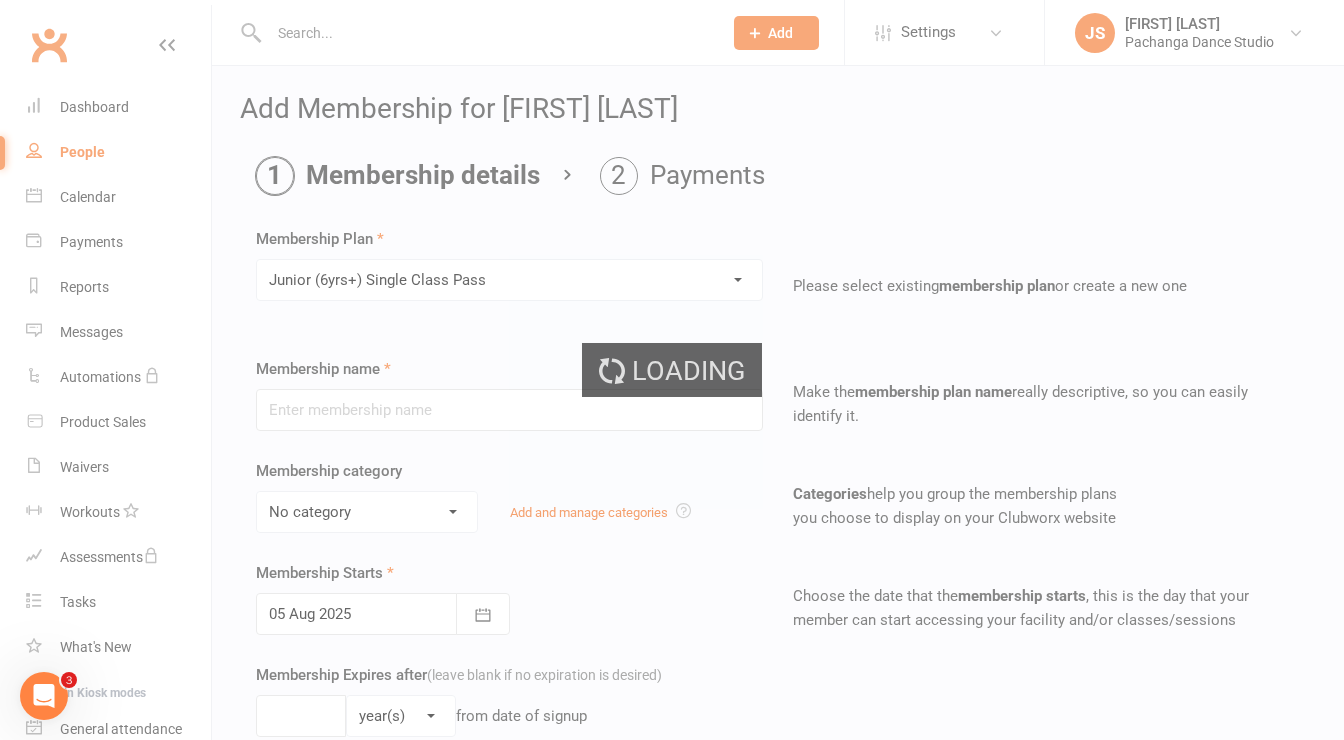 type on "Junior (6yrs+) Single Class Pass" 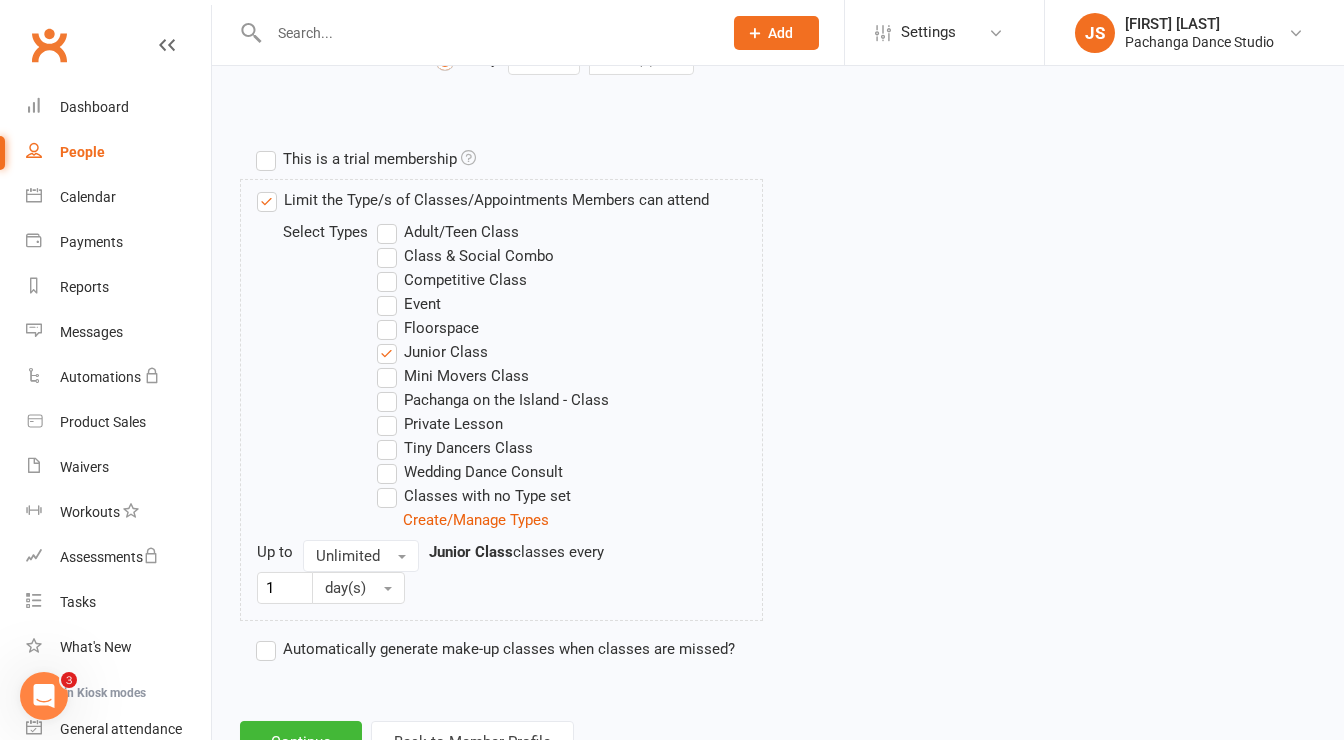 scroll, scrollTop: 968, scrollLeft: 0, axis: vertical 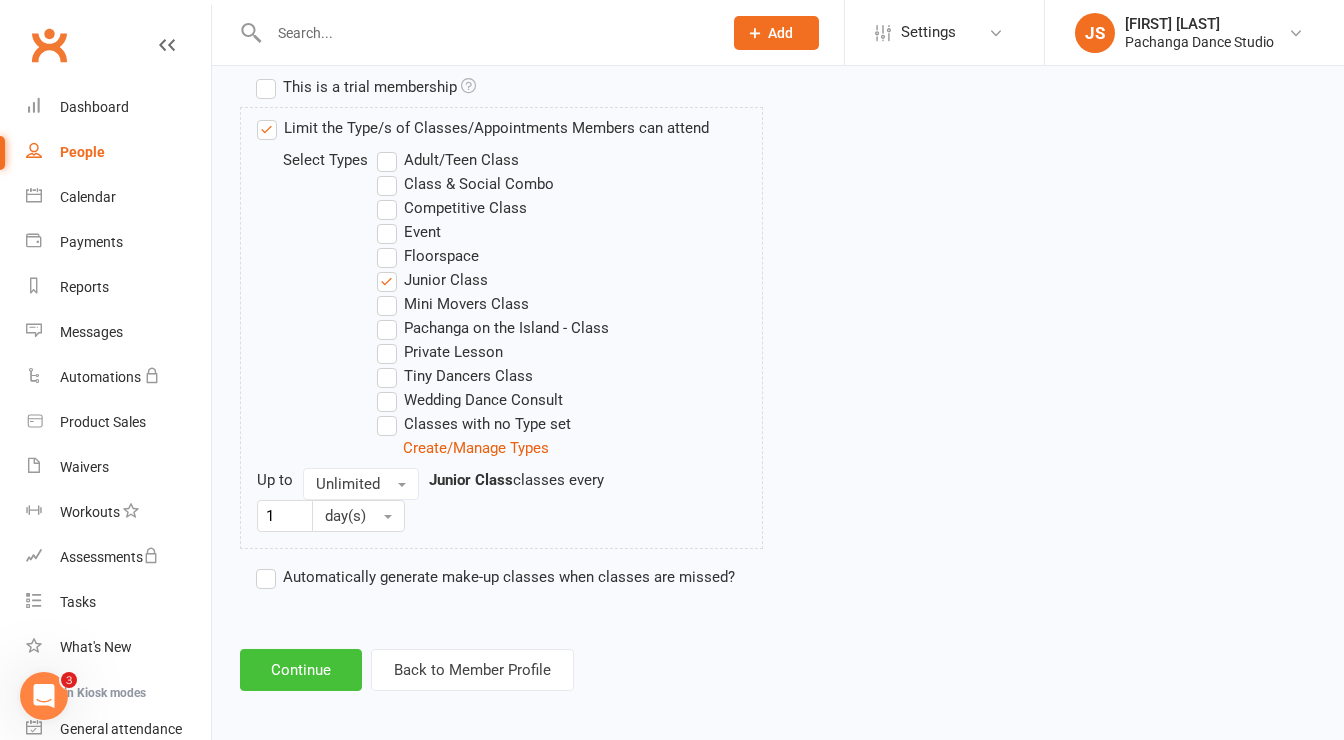 click on "Continue" at bounding box center (301, 670) 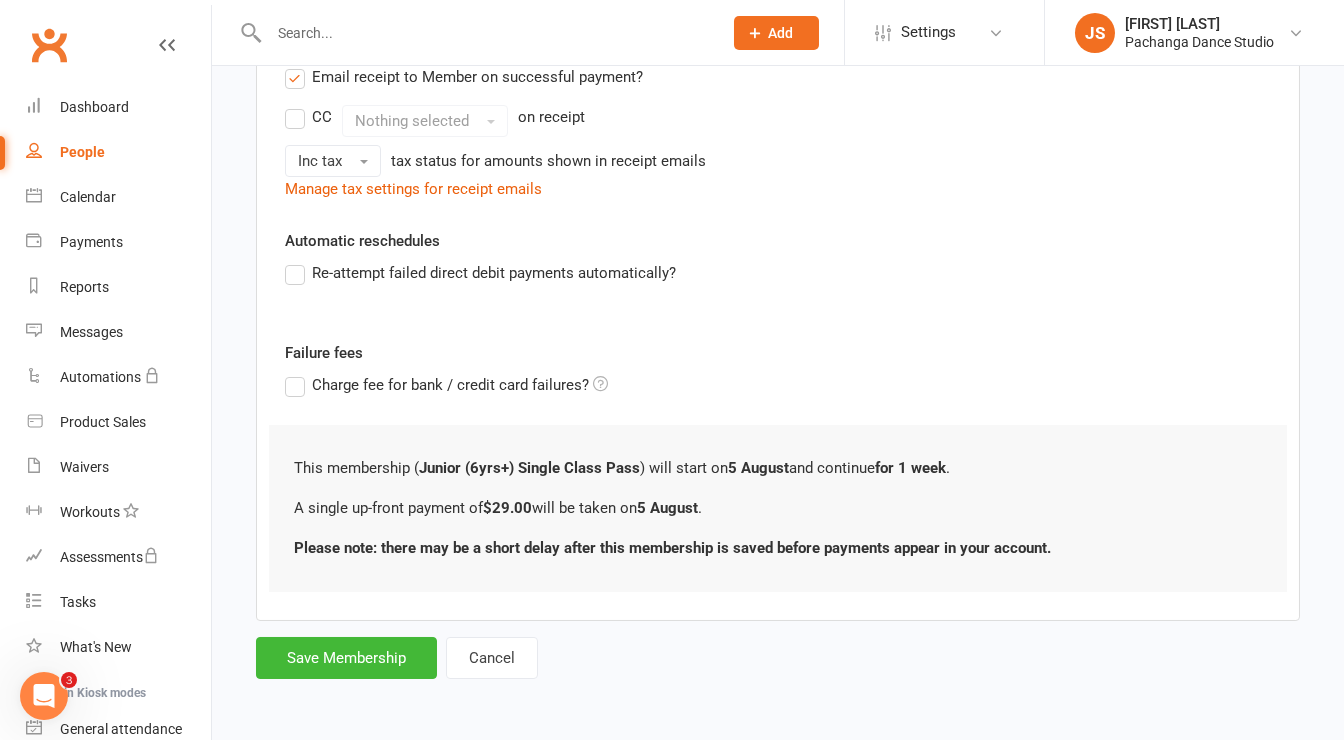 scroll, scrollTop: 0, scrollLeft: 0, axis: both 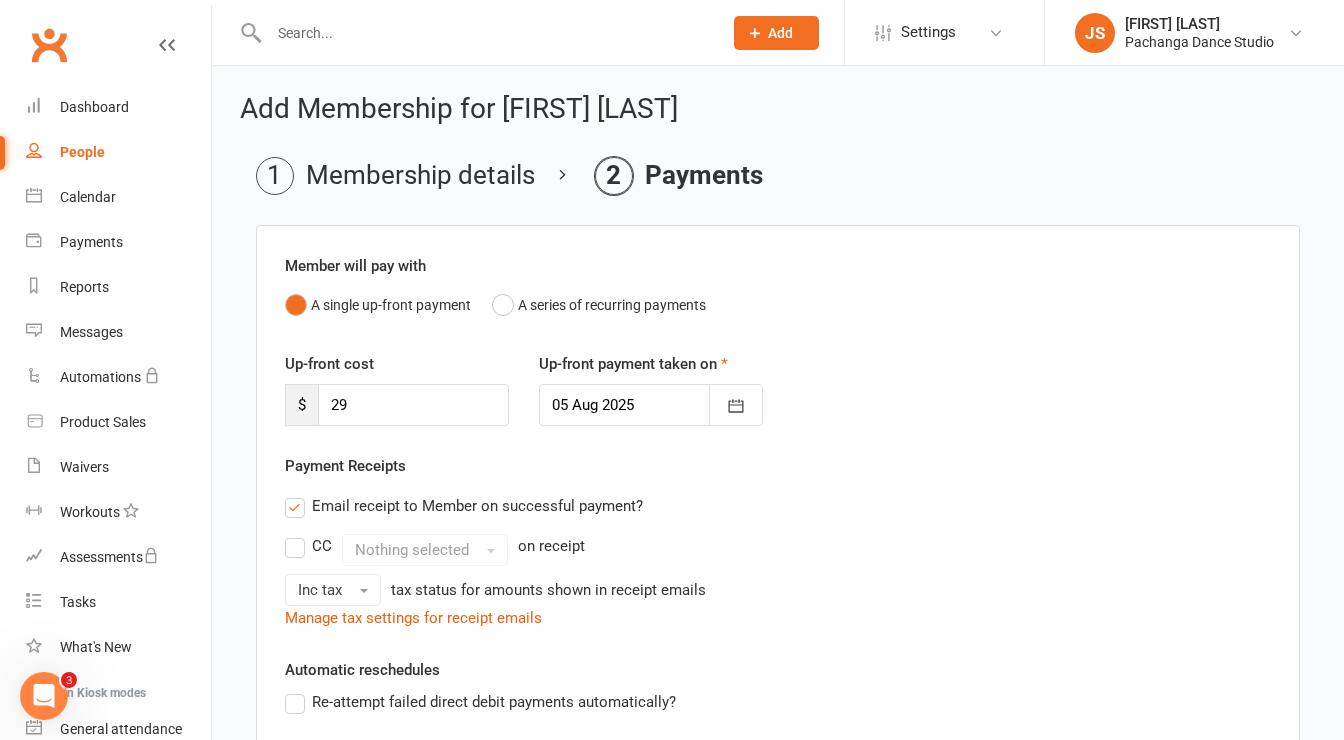 click on "Email receipt to Member on successful payment?" at bounding box center [464, 506] 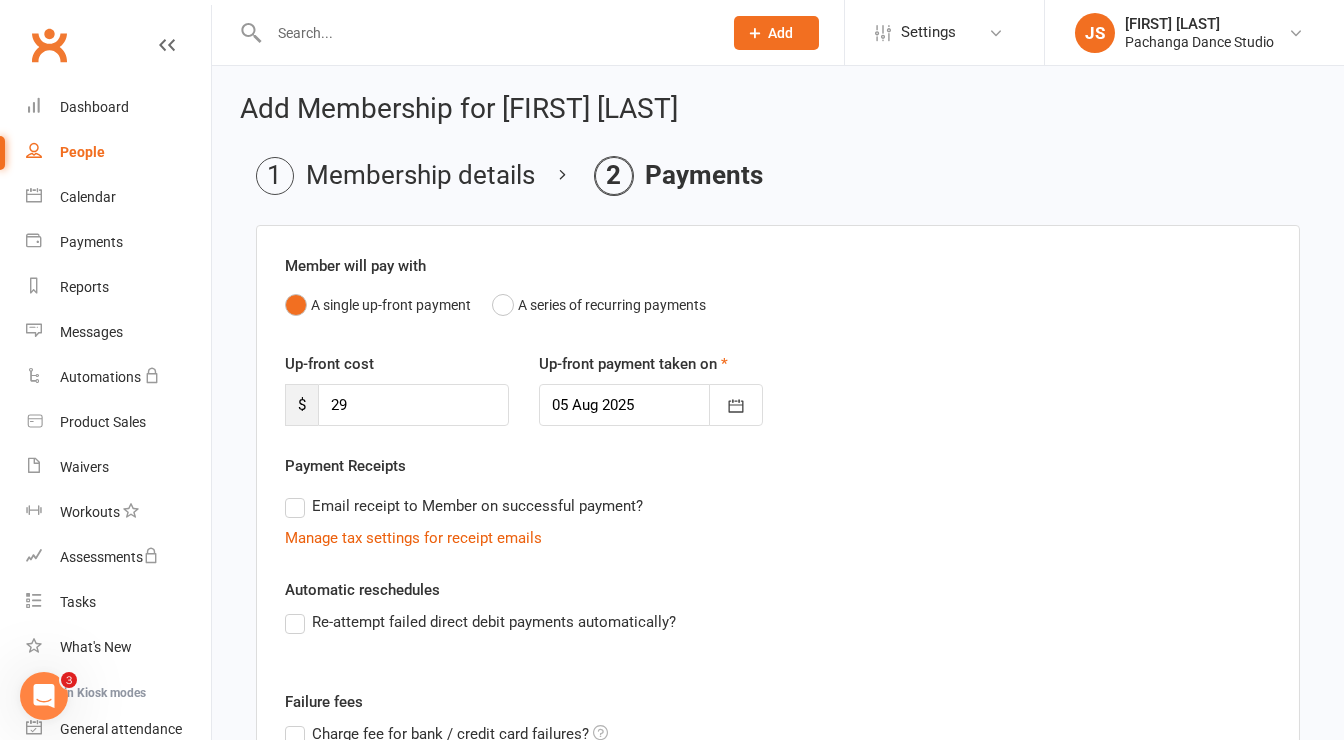 scroll, scrollTop: 345, scrollLeft: 0, axis: vertical 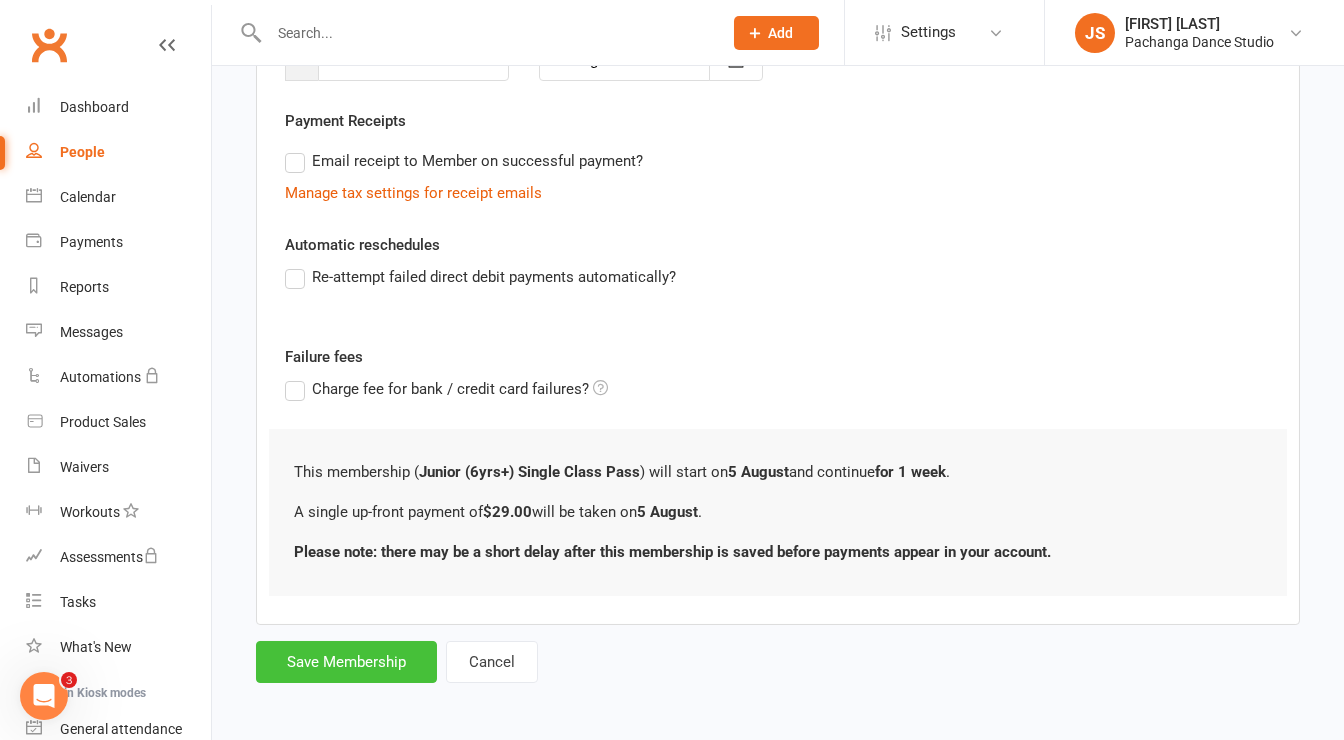 click on "Save Membership" at bounding box center [346, 662] 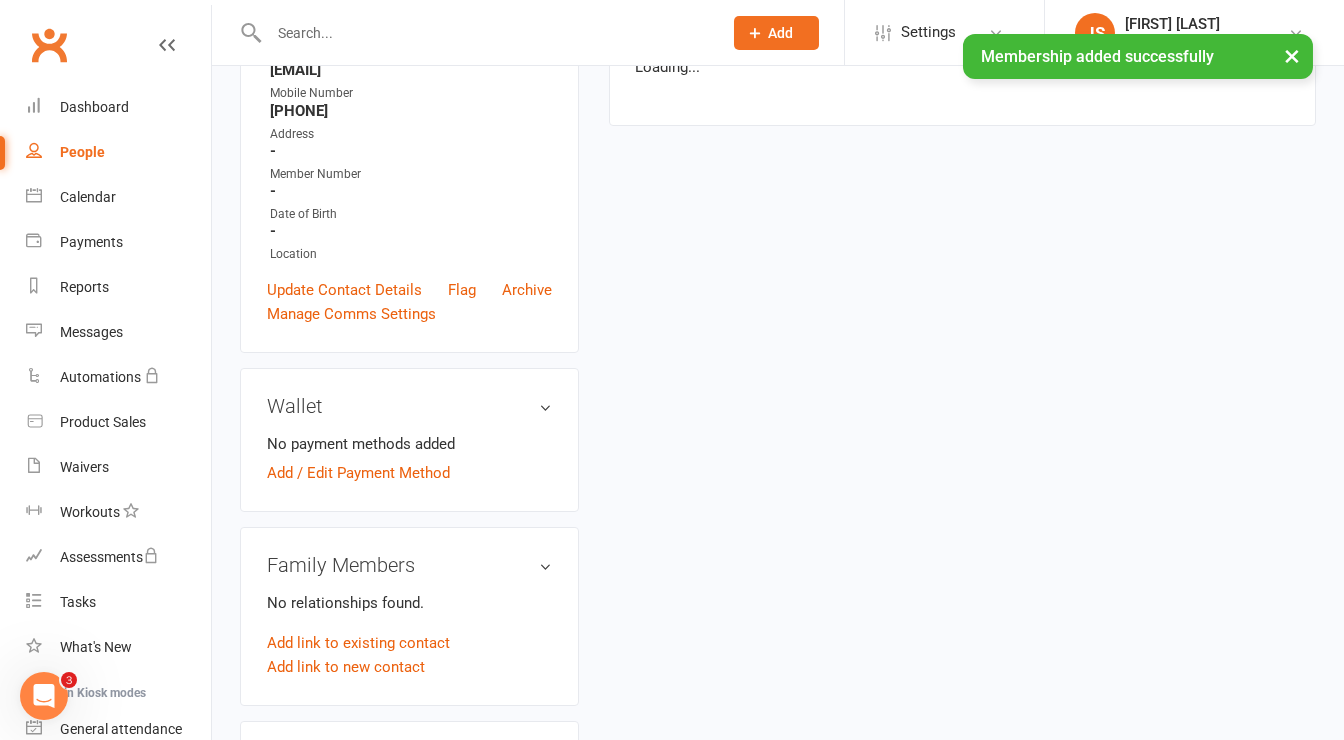 scroll, scrollTop: 0, scrollLeft: 0, axis: both 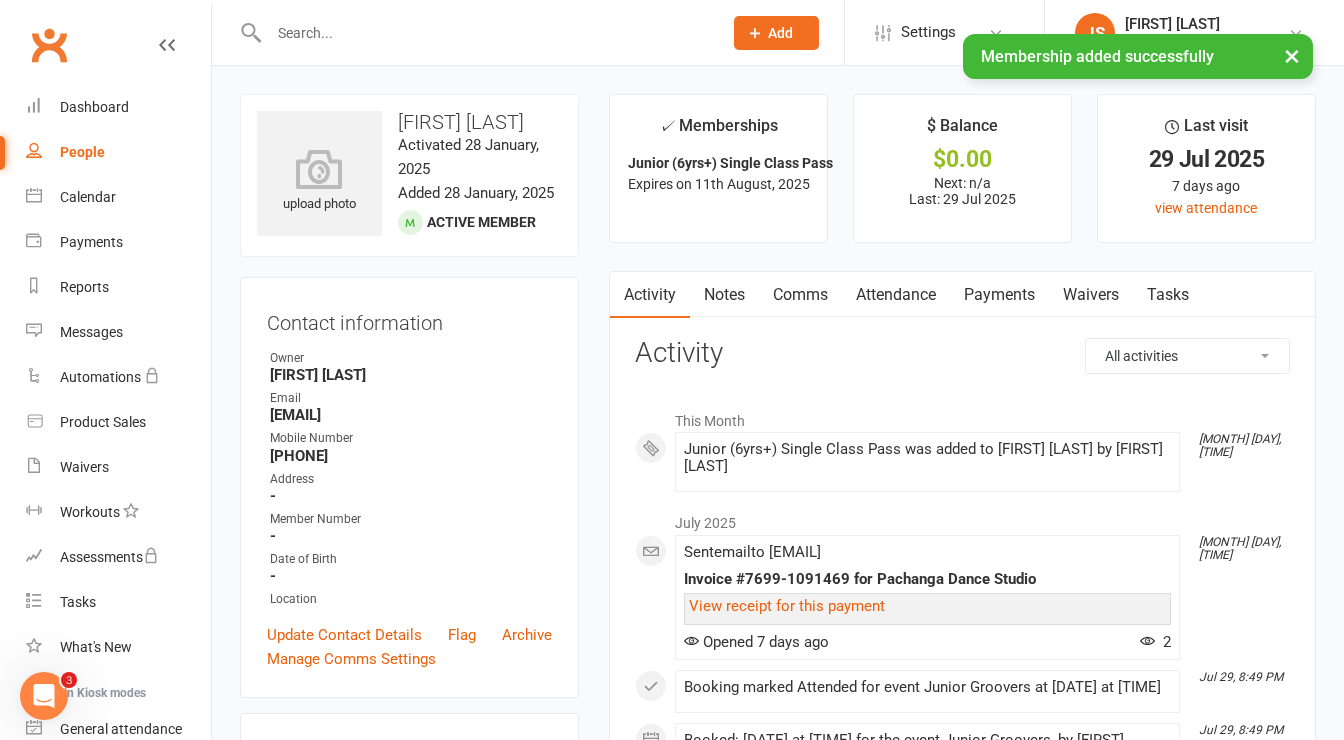 click on "Payments" at bounding box center [999, 295] 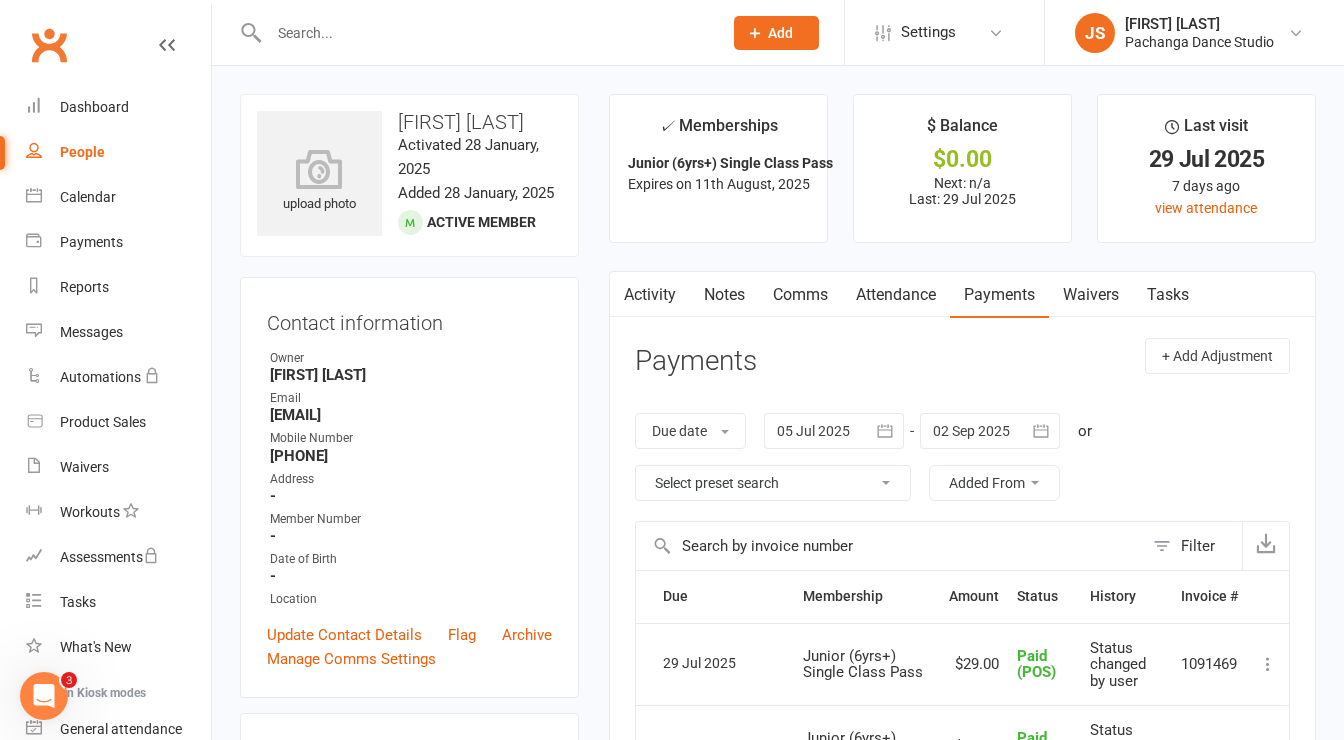 click on "Attendance" at bounding box center [896, 295] 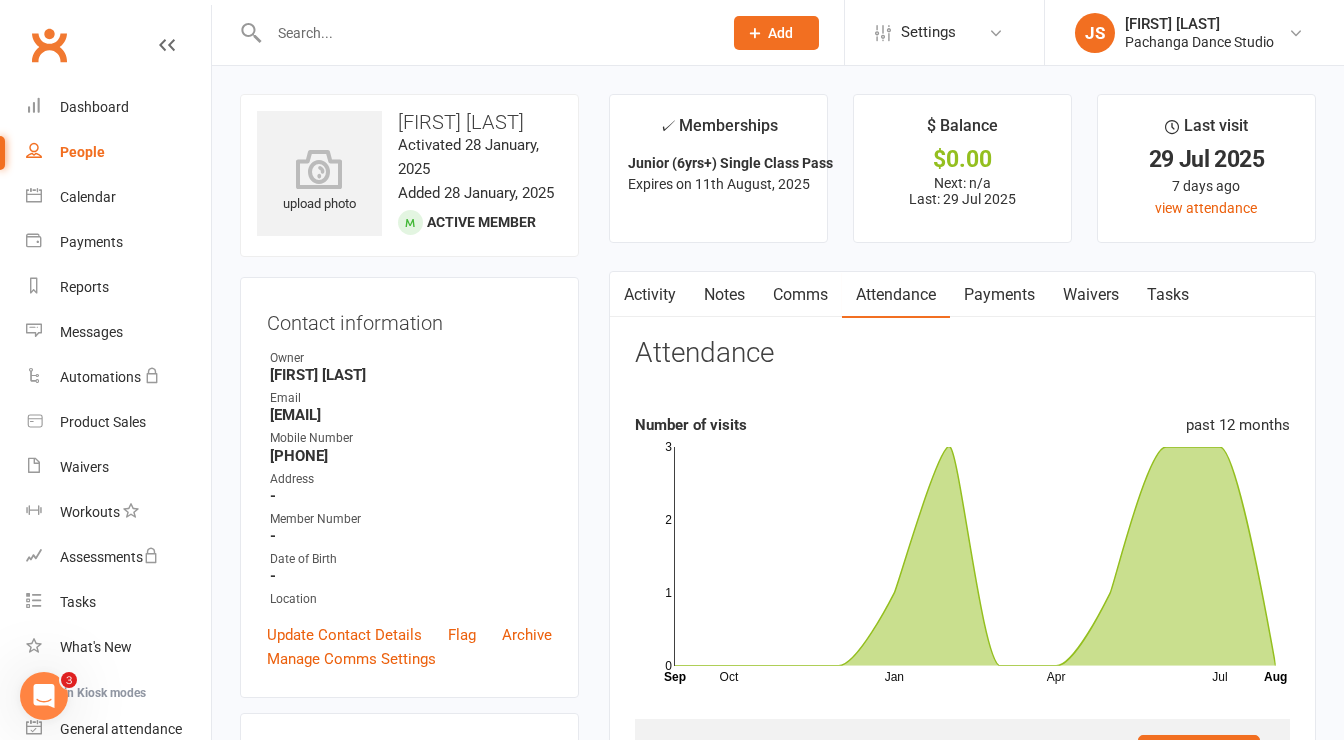 click on "Payments" at bounding box center [999, 295] 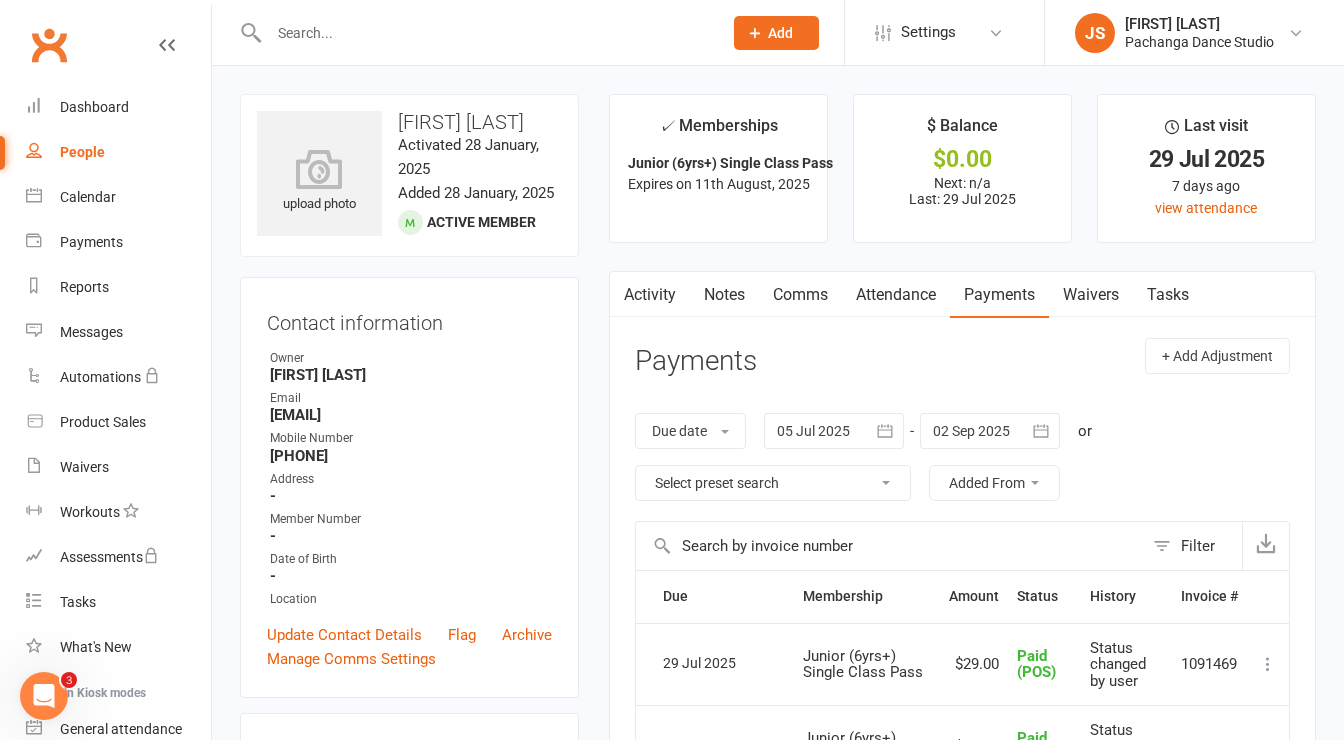click on "Attendance" at bounding box center (896, 295) 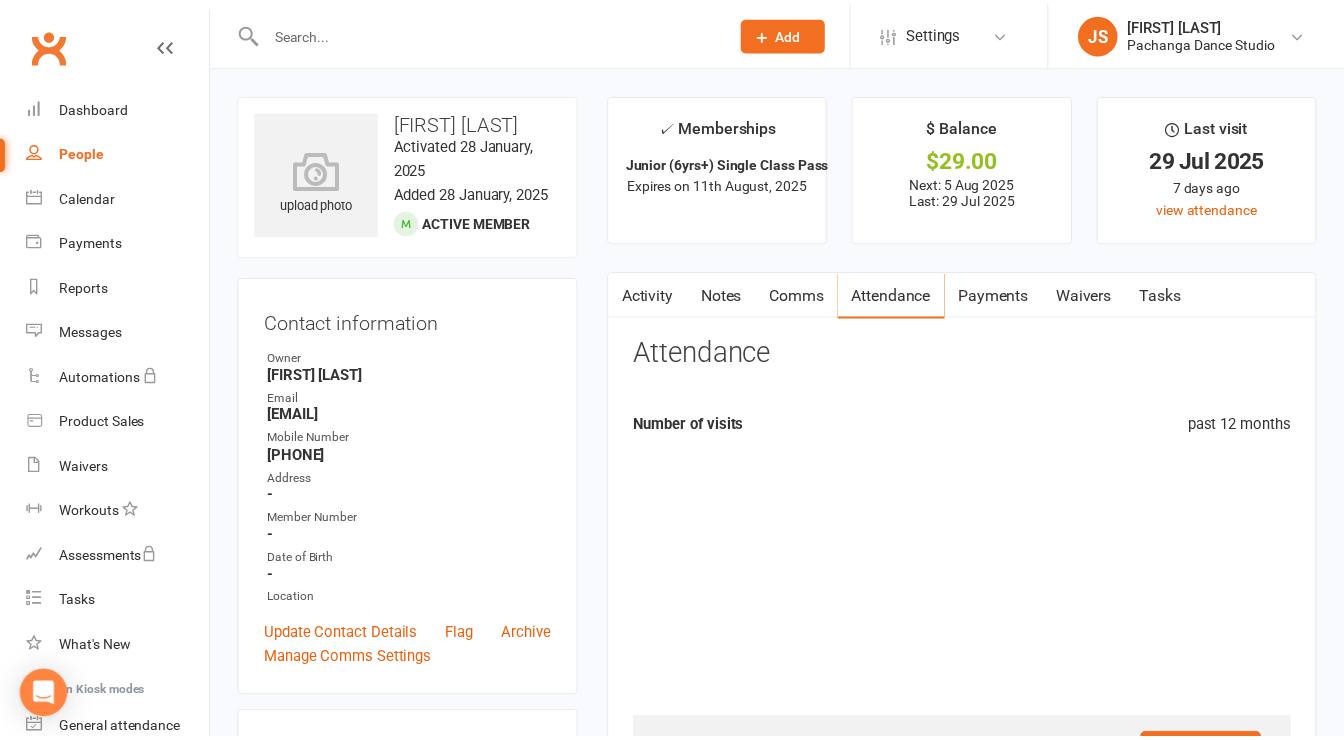 scroll, scrollTop: 0, scrollLeft: 0, axis: both 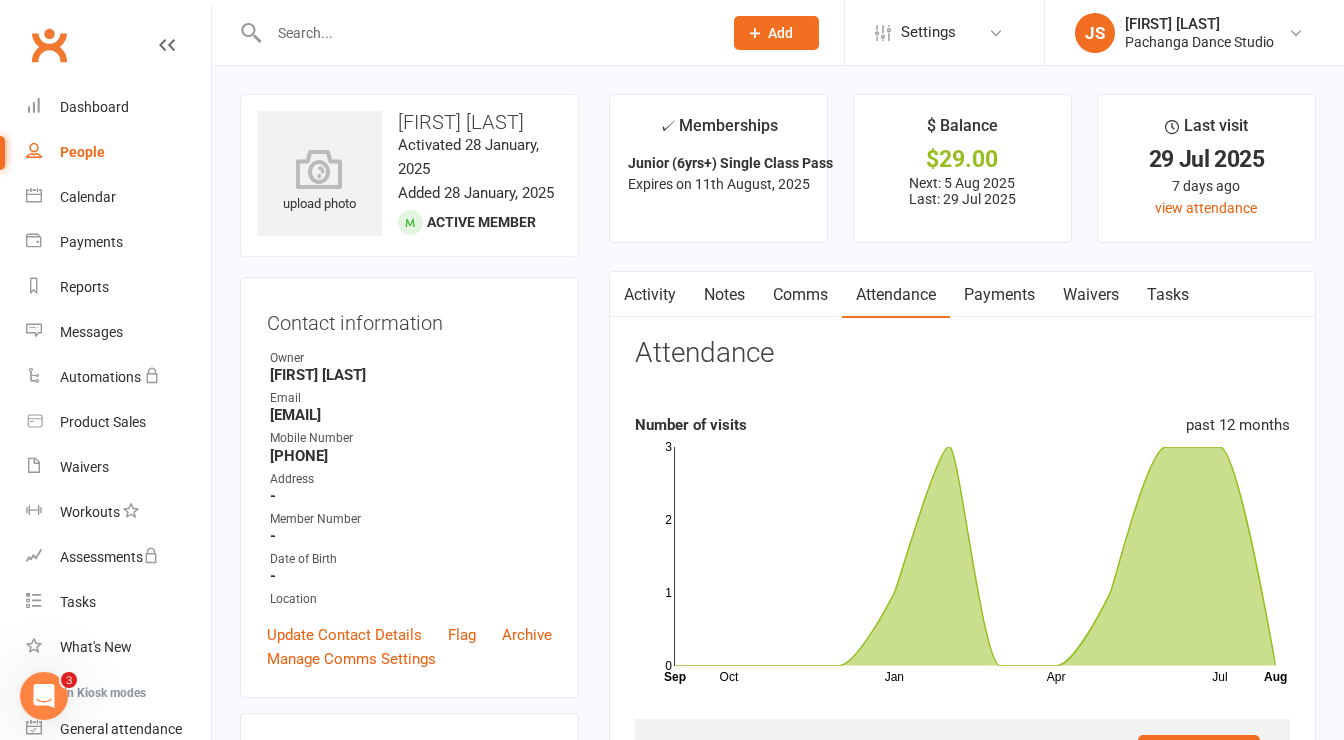 click on "Payments" at bounding box center (999, 295) 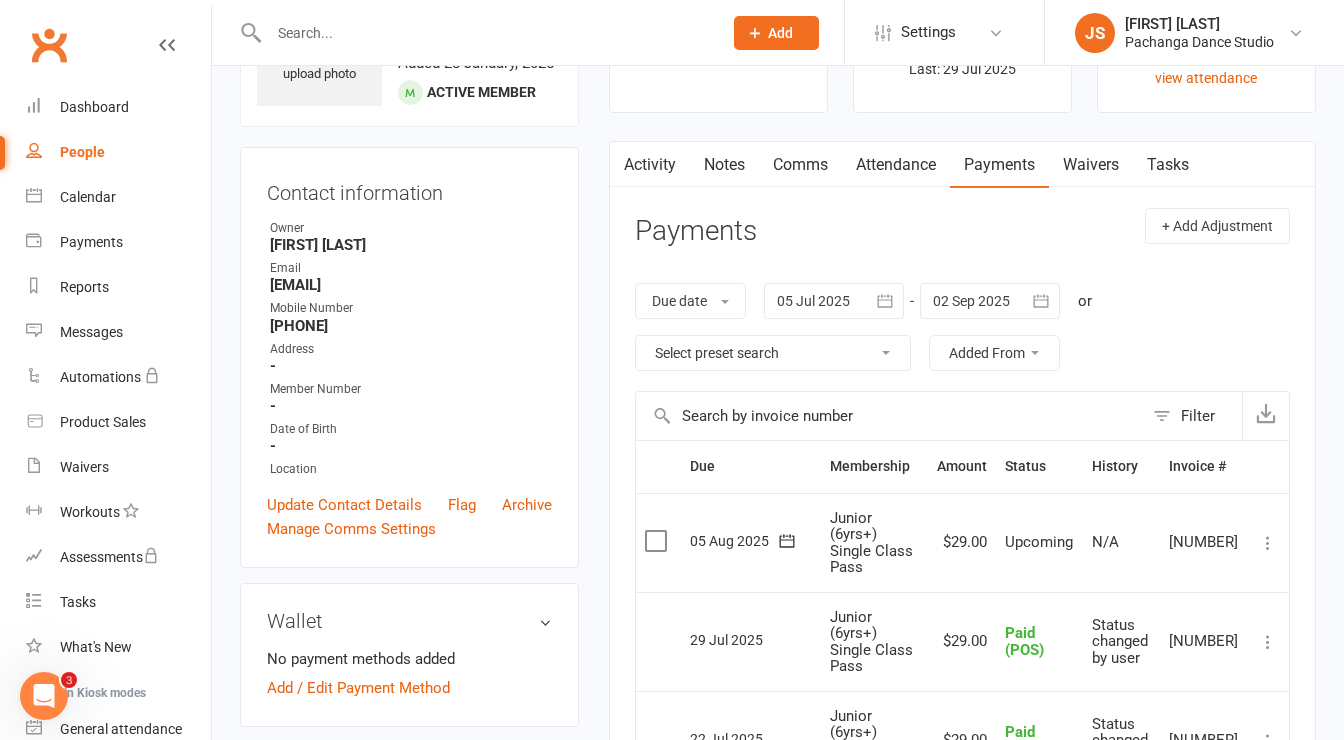 scroll, scrollTop: 132, scrollLeft: 0, axis: vertical 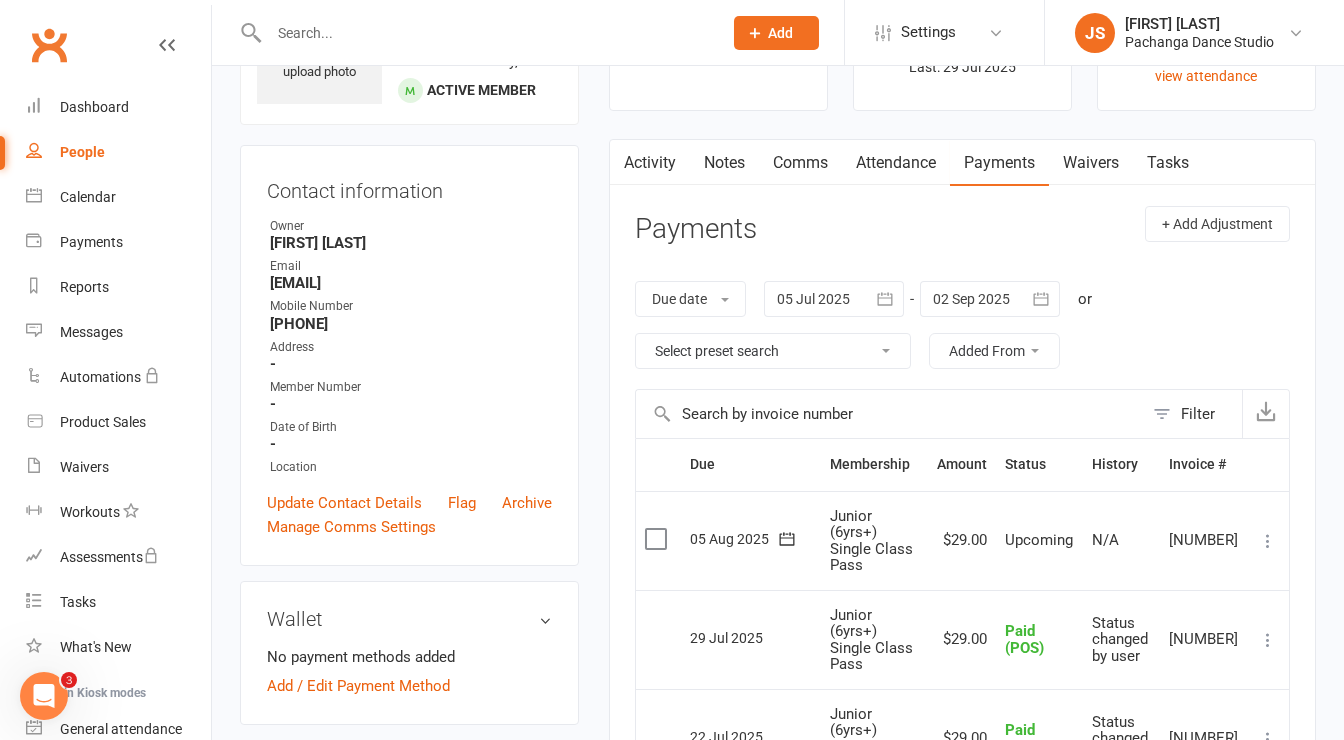 click at bounding box center [1268, 541] 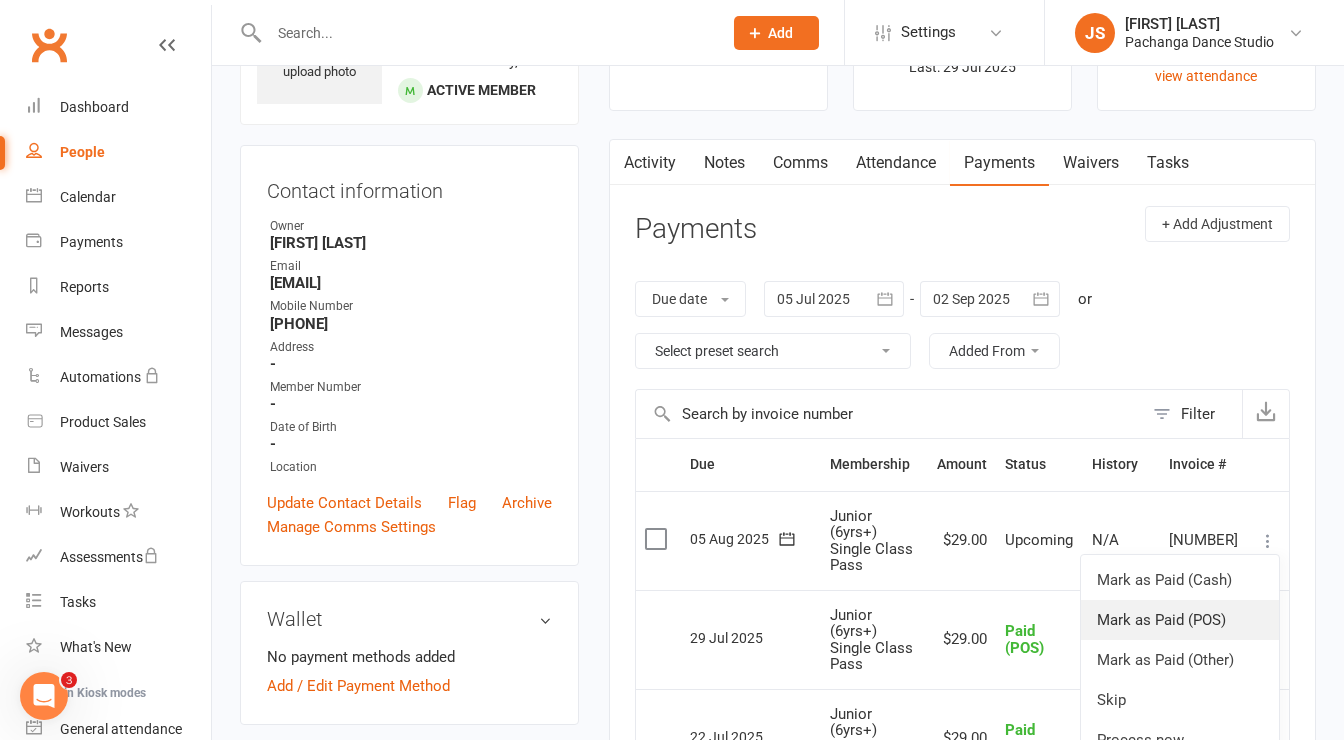 click on "Mark as Paid (POS)" at bounding box center [1180, 620] 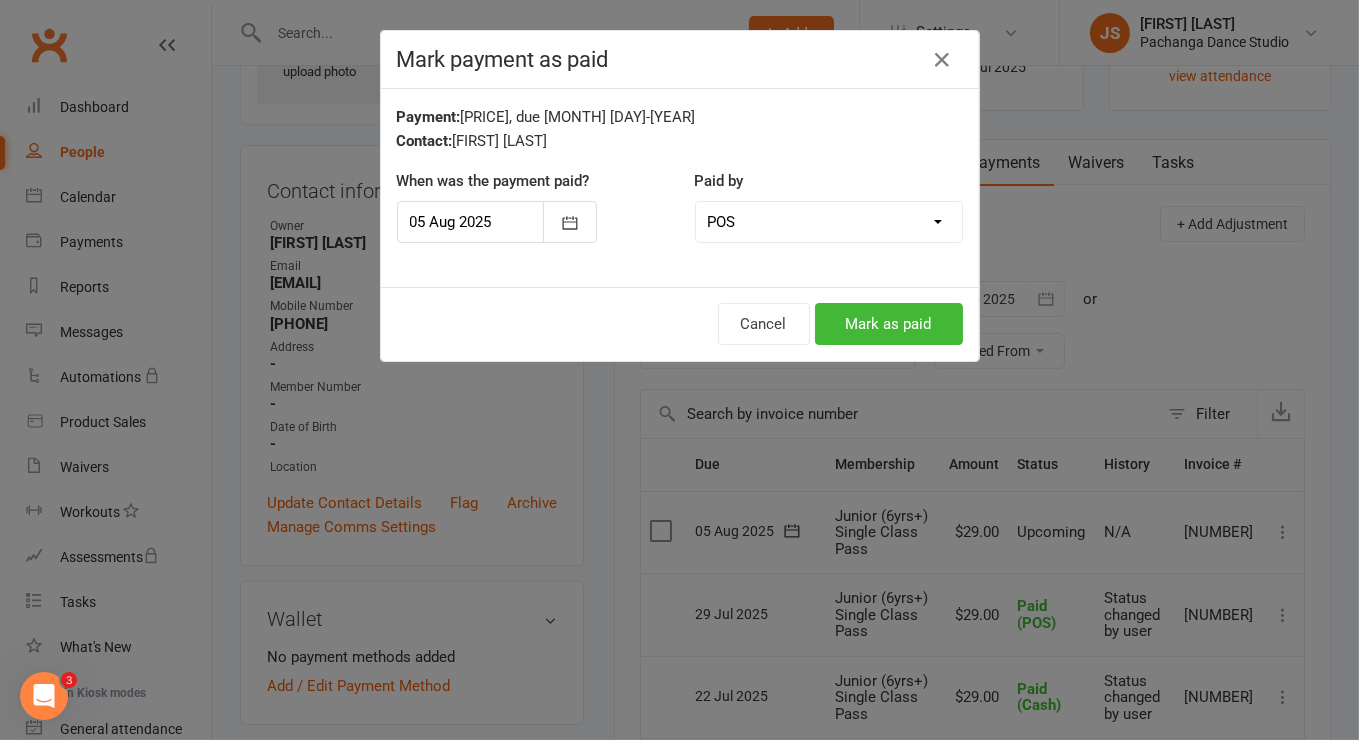 click on "Cash POS Other method" at bounding box center (829, 222) 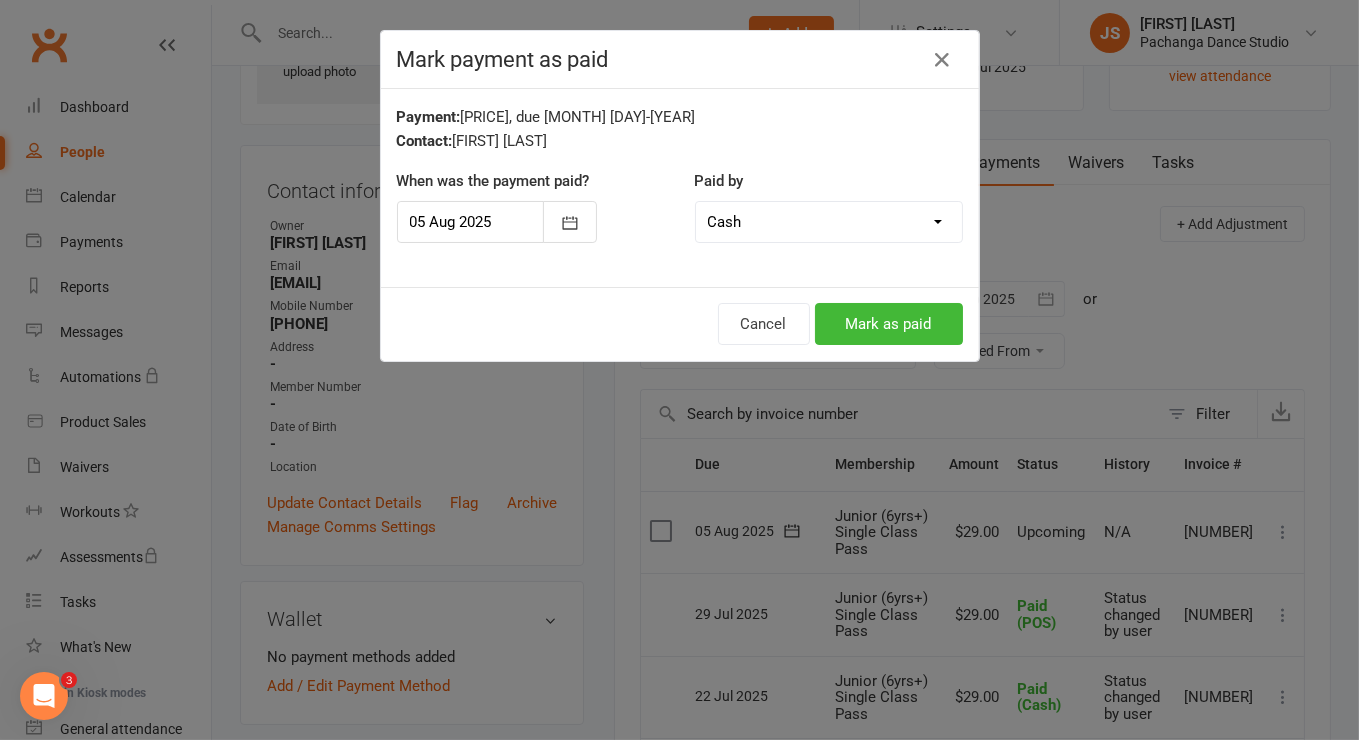 click on "Cash POS Other method" at bounding box center (829, 222) 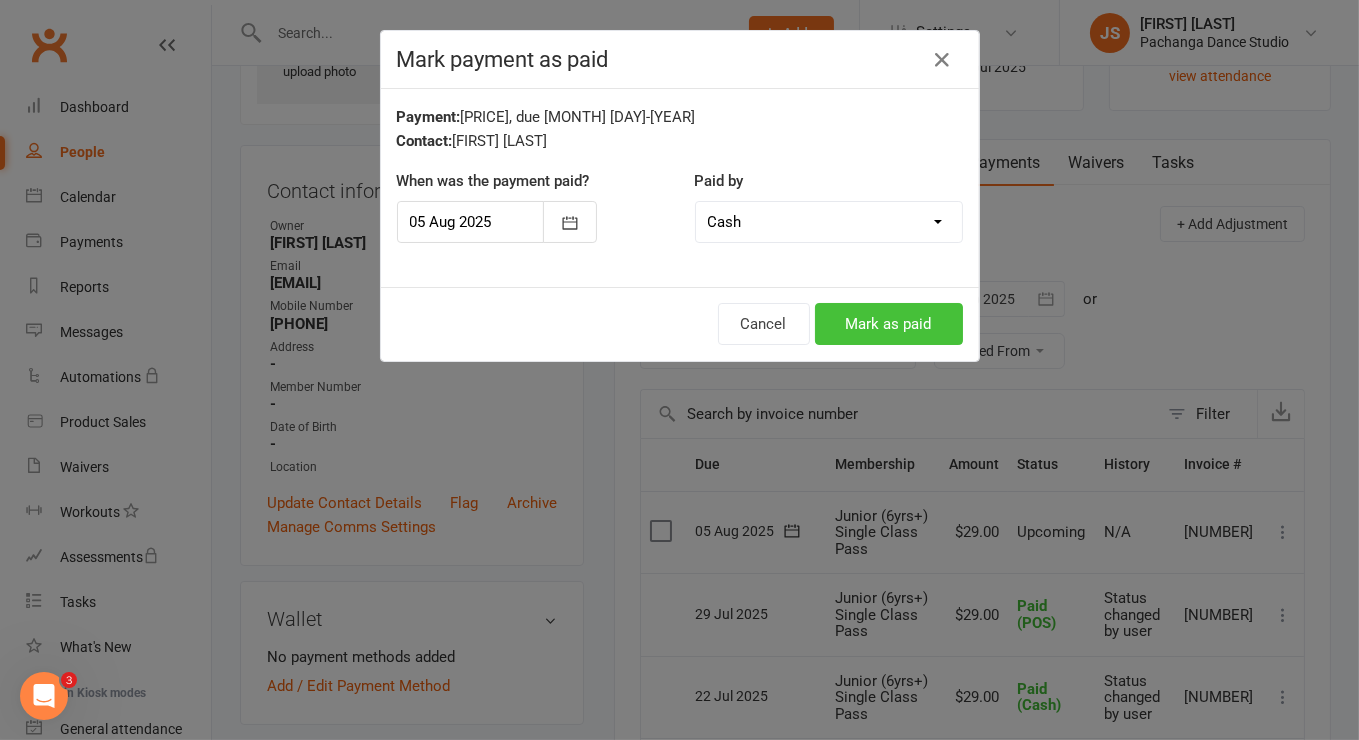 click on "Mark as paid" at bounding box center (889, 324) 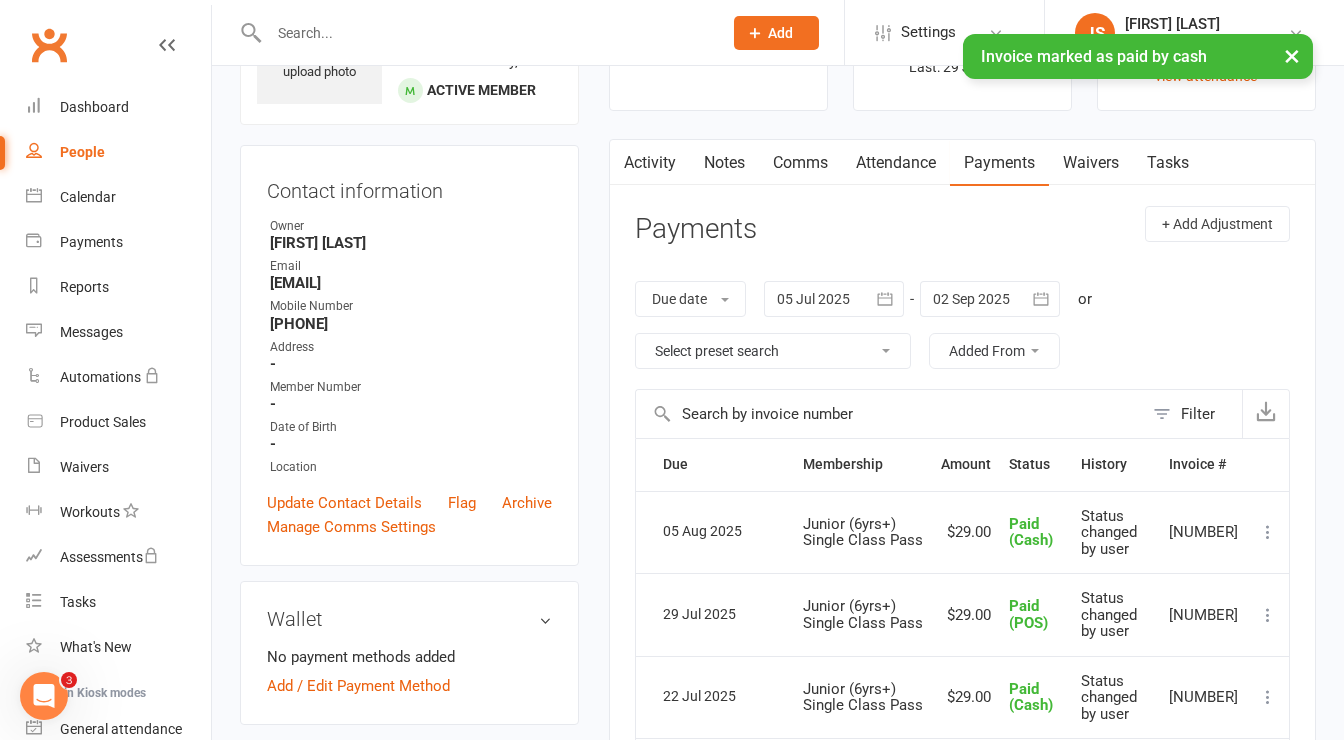 click at bounding box center (485, 33) 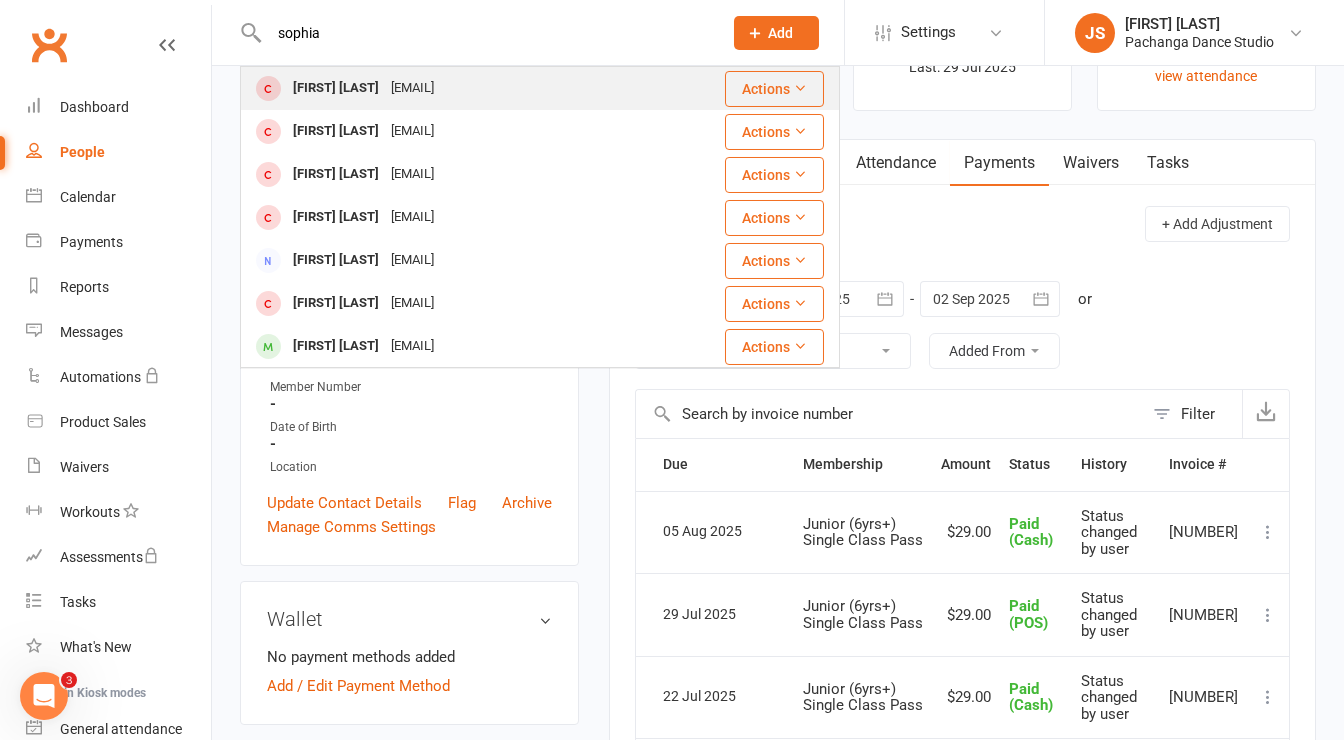 type on "sophia" 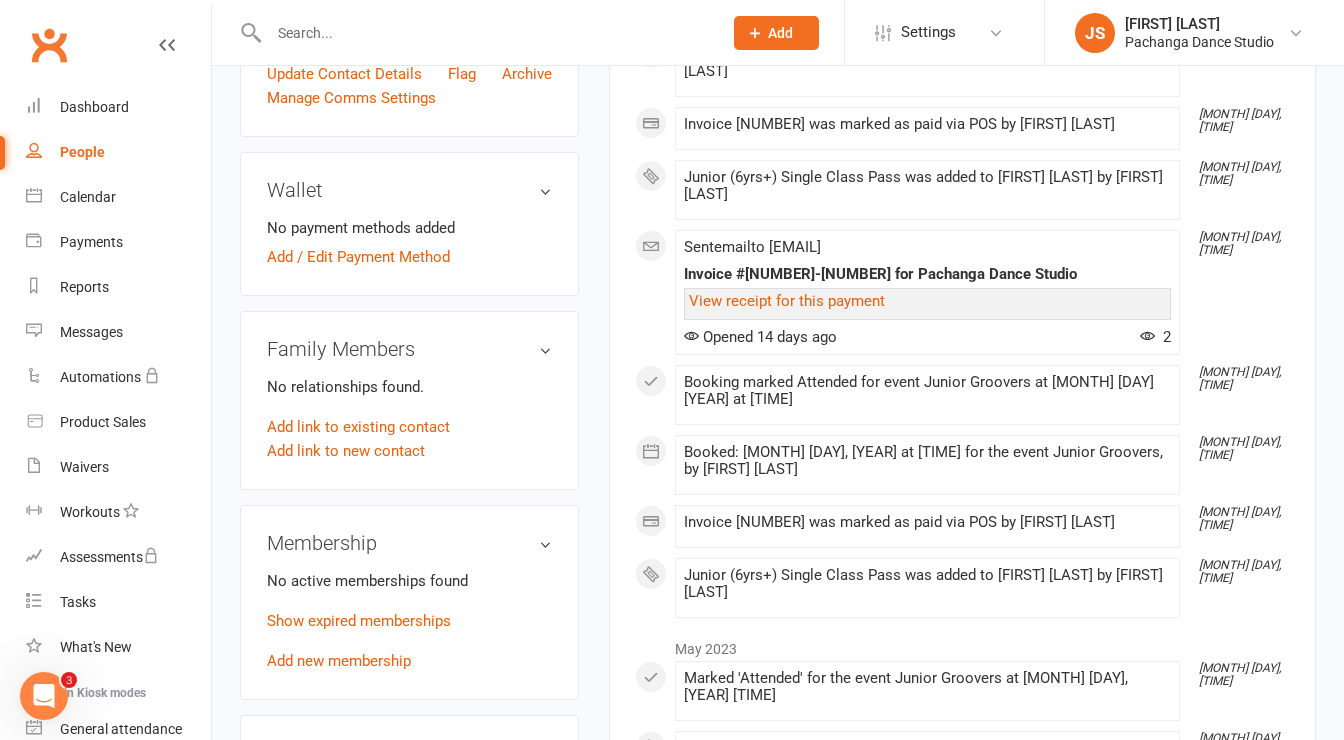 scroll, scrollTop: 601, scrollLeft: 0, axis: vertical 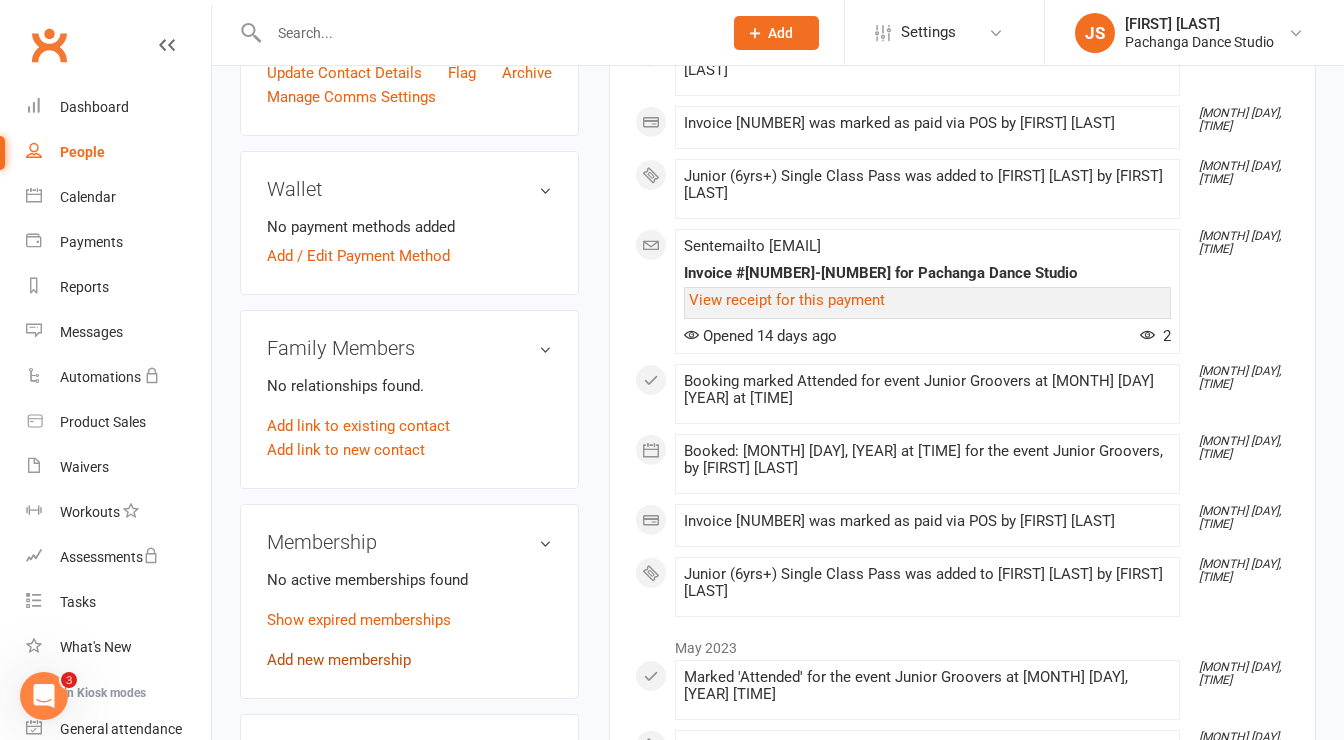 click on "Add new membership" at bounding box center (339, 660) 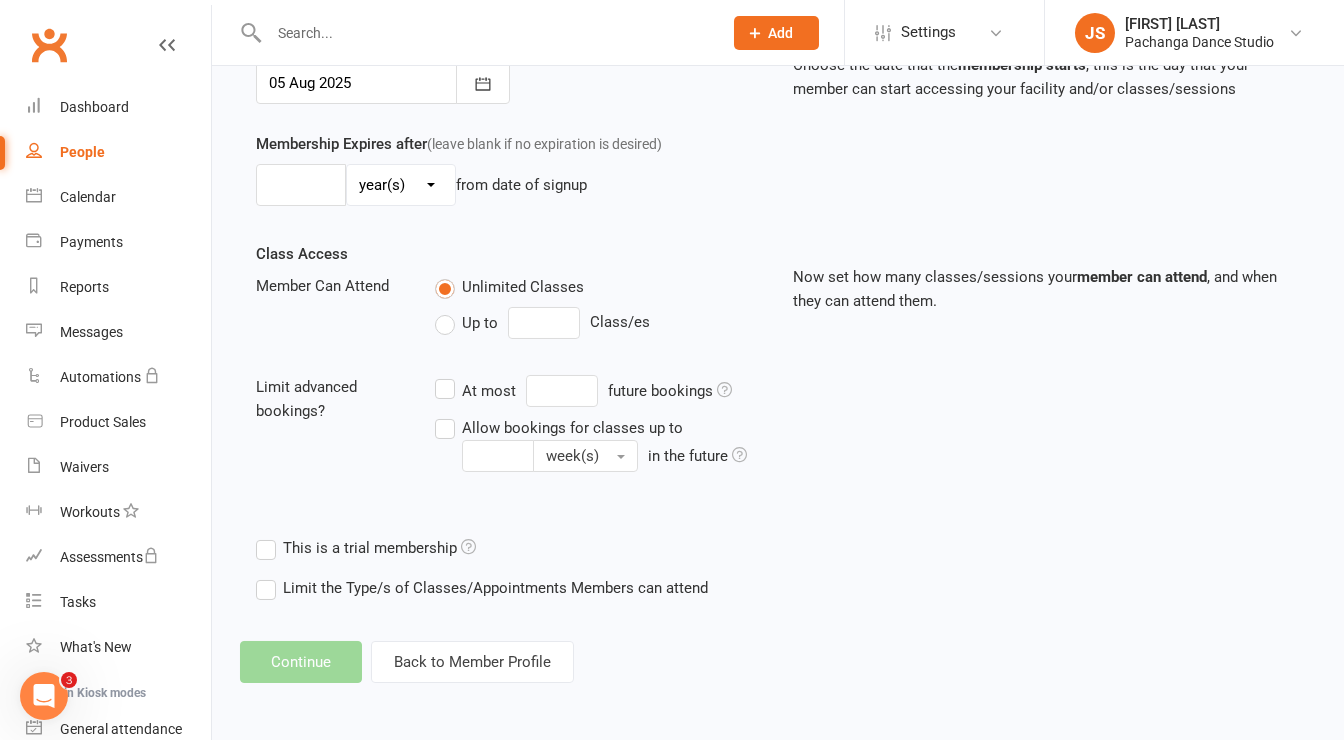 scroll, scrollTop: 0, scrollLeft: 0, axis: both 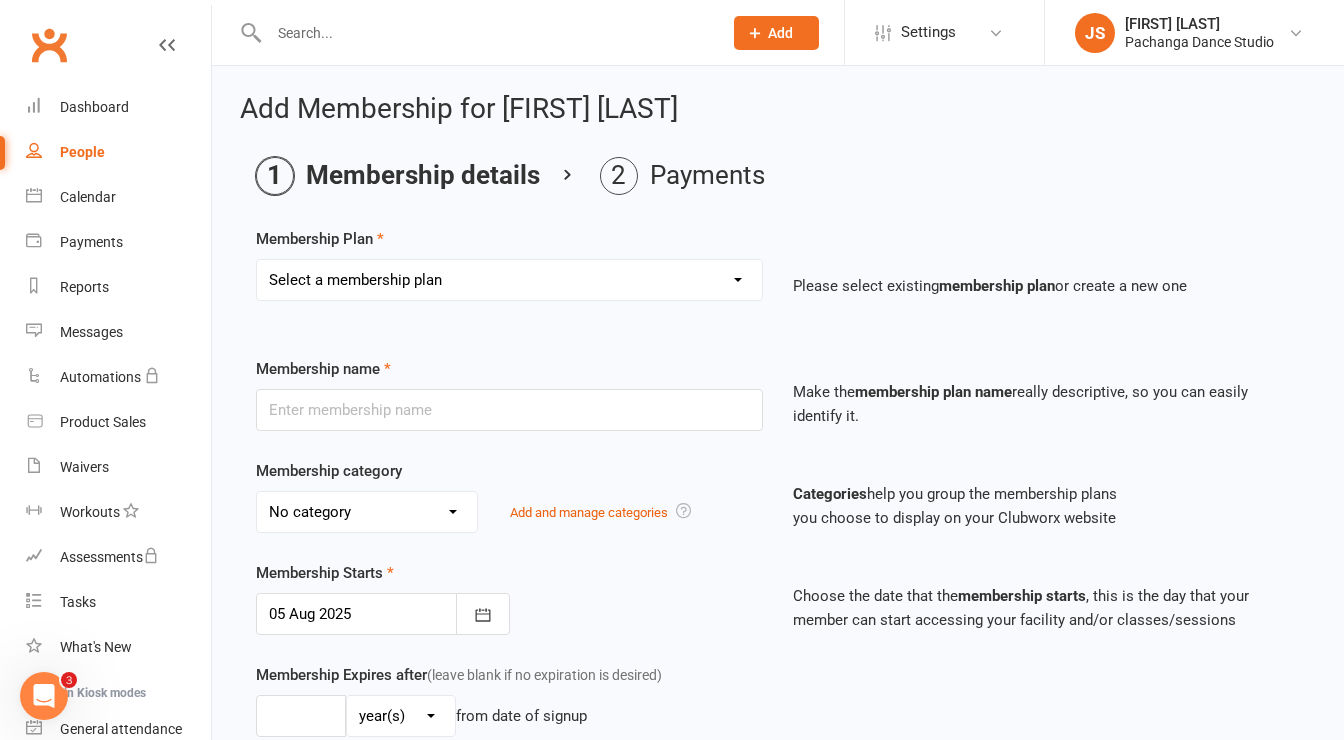 click on "Select a membership plan Create new Membership Plan Single Class Pass 5 Class Pack 10 Class Pack Single Class Pass - Phillip Island 5 Class Pass - Phillip Island 10 Class Pass - Phillip Island Pink Membership Black Membership White Membership (Teen only) Teen Comp Class (9 weeks) Mini Movers (18mths+) Single Class Mini Movers 4 Class Pass Mini Movers Direct Debit Tiny Dancers (3yrs+) Single Class Tiny Dancers 4 Class Pass Tiny Dancers Direct Debit Junior (6yrs+) Single Class Pass Junior 4 Class Pass Junior Groovers Direct Debit Regular Package Premium Package VIP Package Showcase Private Lesson Pack Floorspace Intro 2 Week Starter Pack - New Clients Only ACTIVE P/L CLIENT OLD SYSTEM - PAID IN FULL WHITE Junior Groovers Membership Tiny Dancers Term 3 Membership Junior Groovers Holiday Program 2 Class Pack Junior Groovers Term 4 Membership Tiny Dancers Term 4 Membership 20 Class Pack Tiny Dancers Membership (9 Weeks) Mini Movers Membership (9 weeks) Junior Groovers Membership (Term 2) Class & Social Combo" at bounding box center [509, 280] 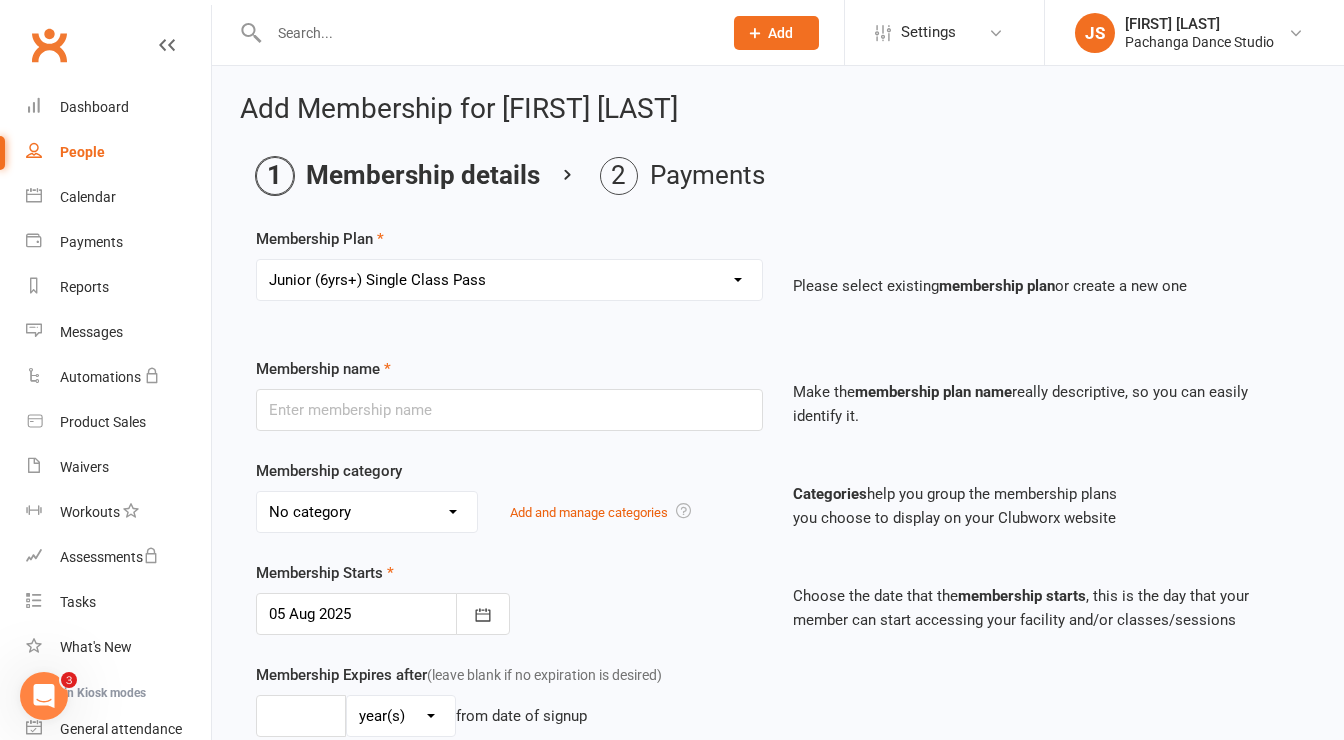 click on "Select a membership plan Create new Membership Plan Single Class Pass 5 Class Pack 10 Class Pack Single Class Pass - Phillip Island 5 Class Pass - Phillip Island 10 Class Pass - Phillip Island Pink Membership Black Membership White Membership (Teen only) Teen Comp Class (9 weeks) Mini Movers (18mths+) Single Class Mini Movers 4 Class Pass Mini Movers Direct Debit Tiny Dancers (3yrs+) Single Class Tiny Dancers 4 Class Pass Tiny Dancers Direct Debit Junior (6yrs+) Single Class Pass Junior 4 Class Pass Junior Groovers Direct Debit Regular Package Premium Package VIP Package Showcase Private Lesson Pack Floorspace Intro 2 Week Starter Pack - New Clients Only ACTIVE P/L CLIENT OLD SYSTEM - PAID IN FULL WHITE Junior Groovers Membership Tiny Dancers Term 3 Membership Junior Groovers Holiday Program 2 Class Pack Junior Groovers Term 4 Membership Tiny Dancers Term 4 Membership 20 Class Pack Tiny Dancers Membership (9 Weeks) Mini Movers Membership (9 weeks) Junior Groovers Membership (Term 2) Class & Social Combo" at bounding box center [509, 280] 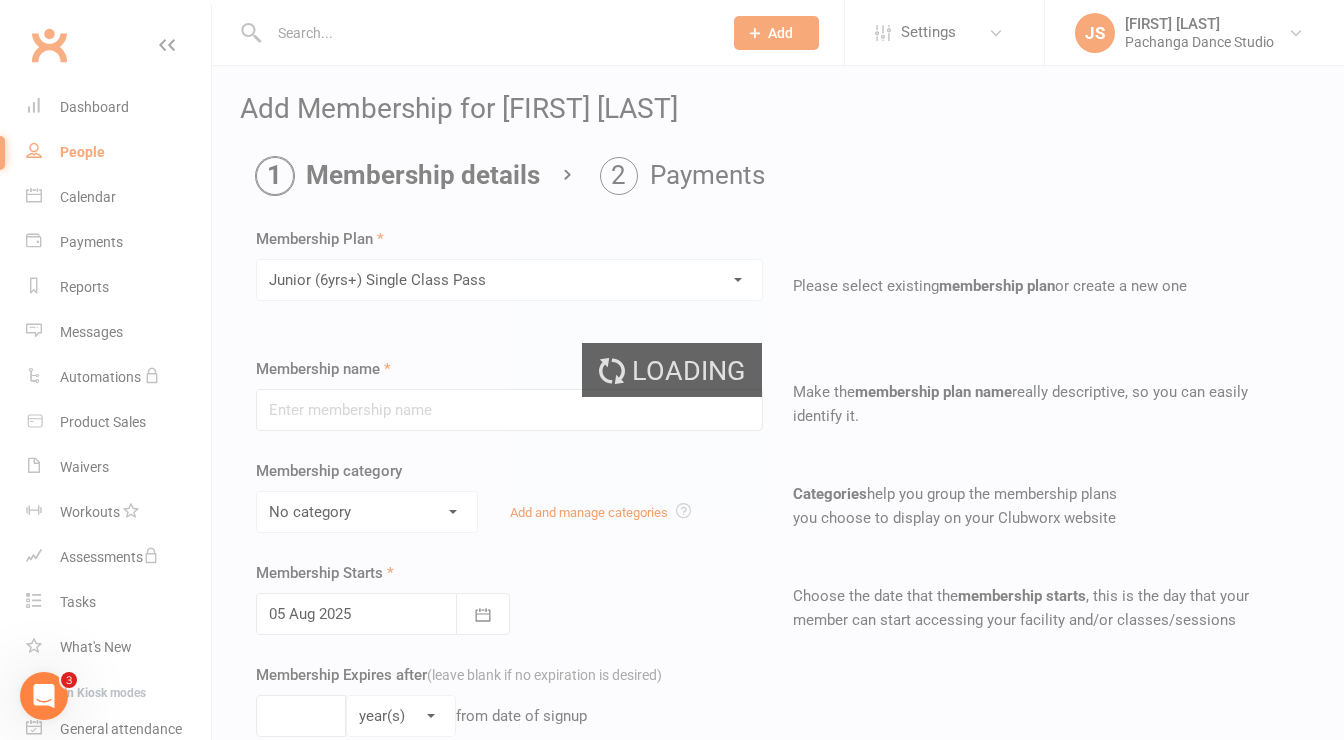 type on "Junior (6yrs+) Single Class Pass" 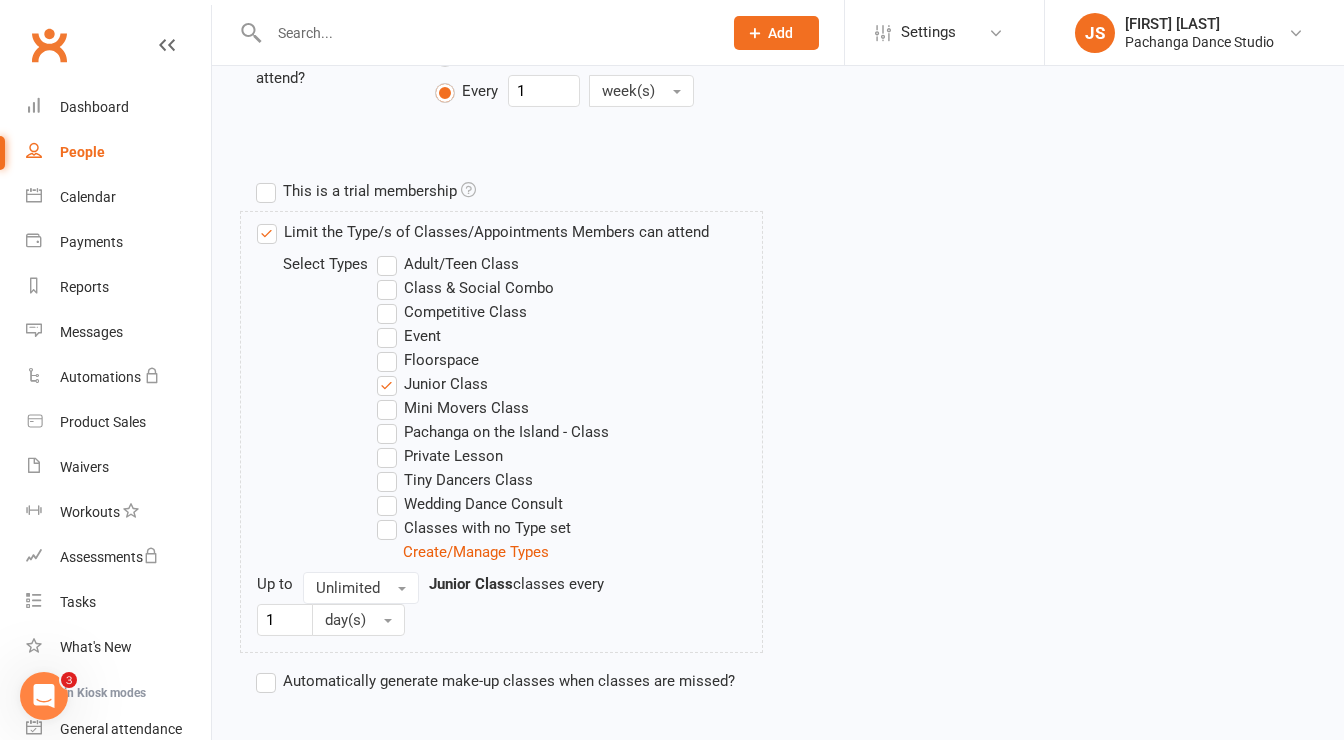 scroll, scrollTop: 968, scrollLeft: 0, axis: vertical 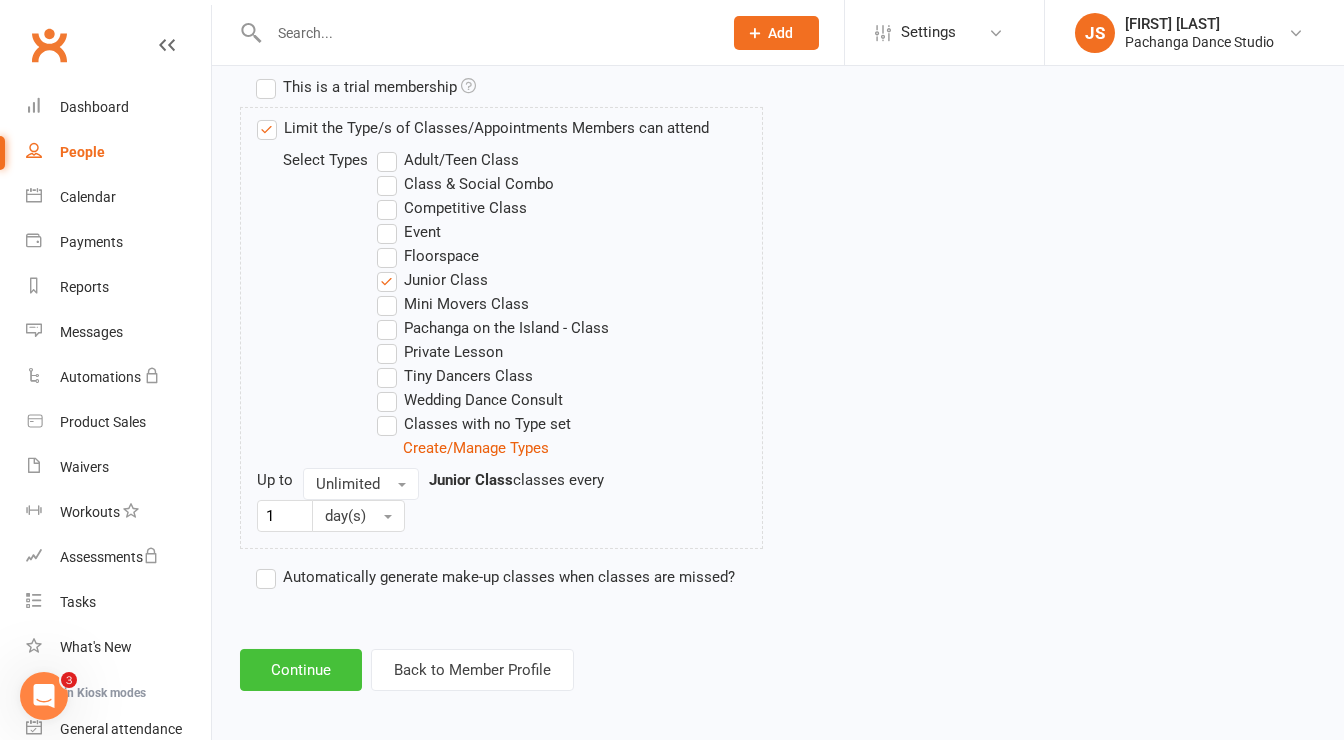 click on "Continue" at bounding box center [301, 670] 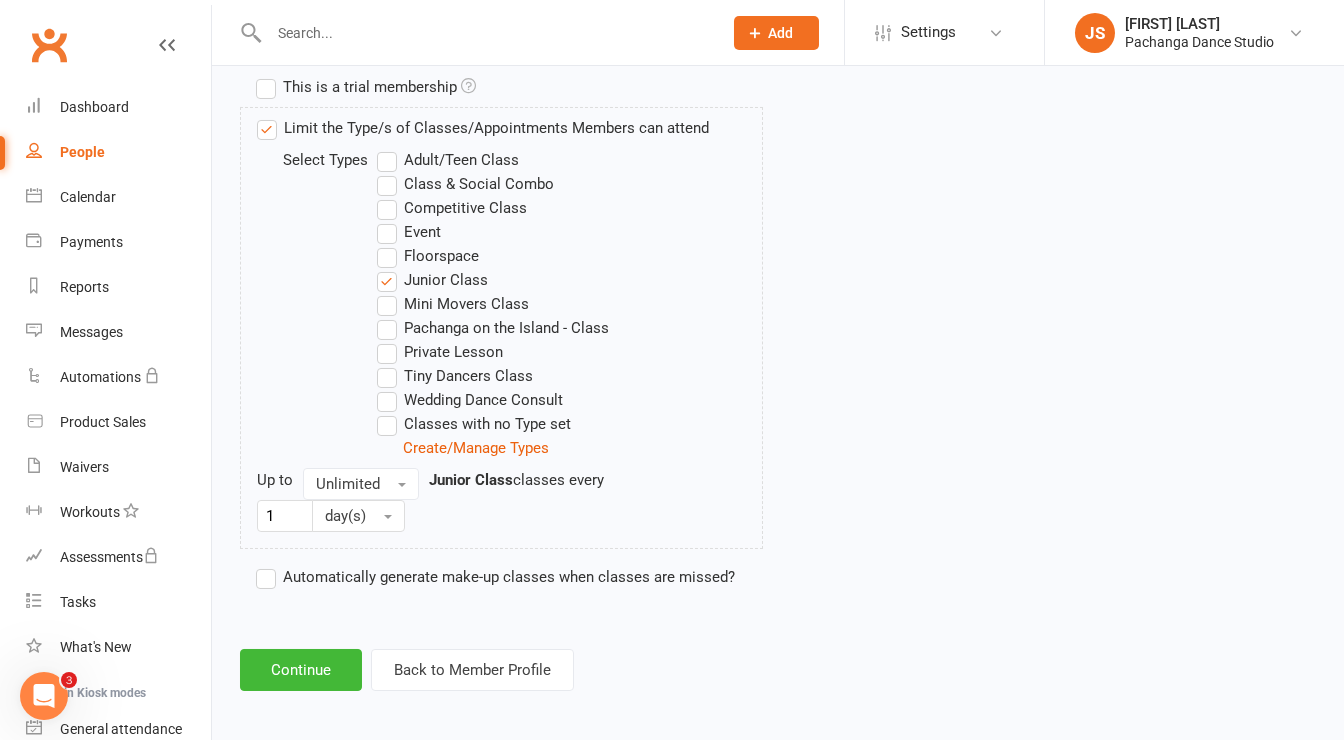 scroll, scrollTop: 0, scrollLeft: 0, axis: both 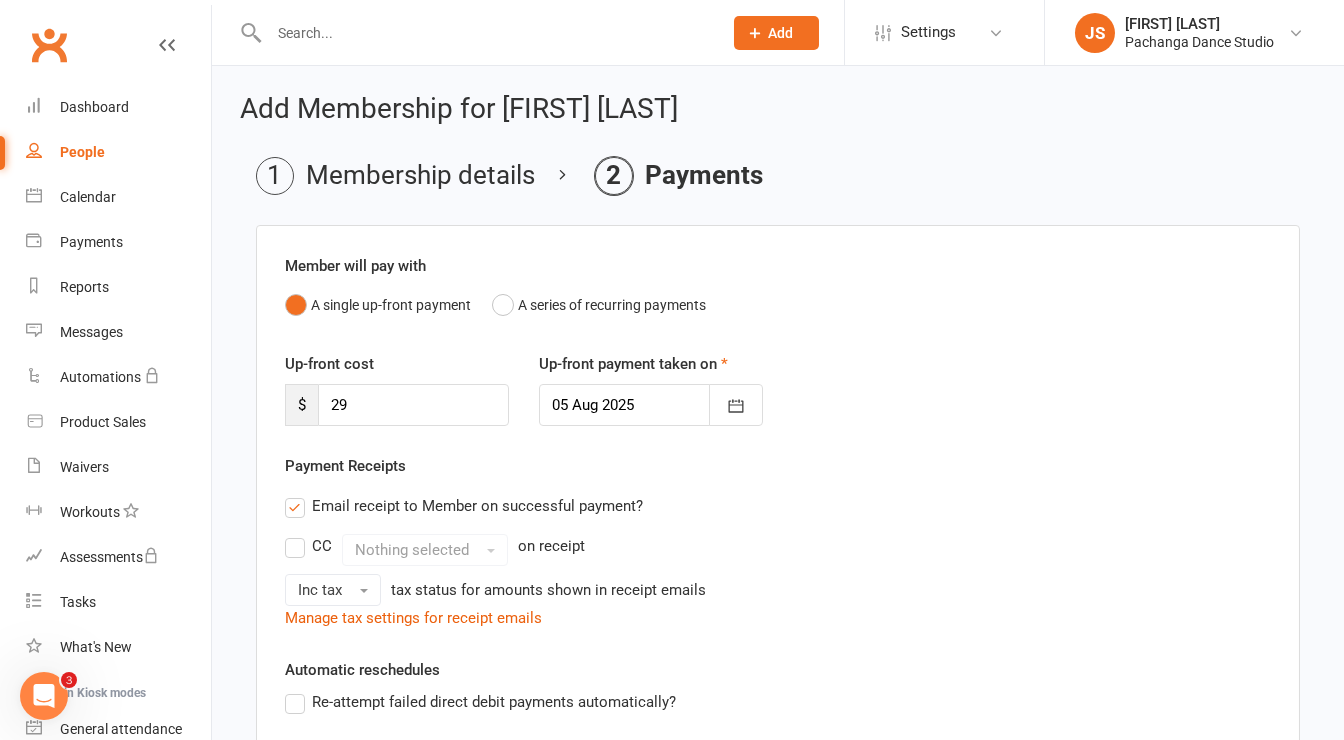 click on "Email receipt to Member on successful payment?" at bounding box center [464, 506] 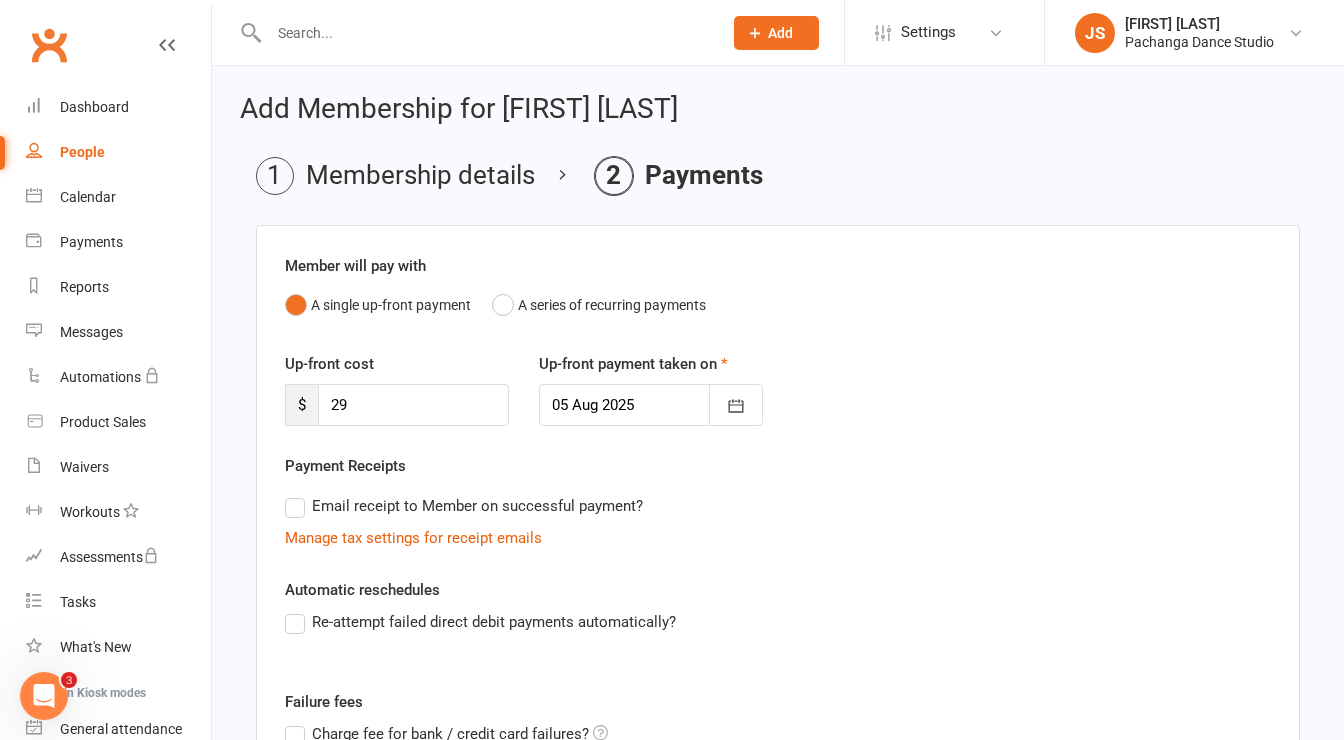 scroll, scrollTop: 345, scrollLeft: 0, axis: vertical 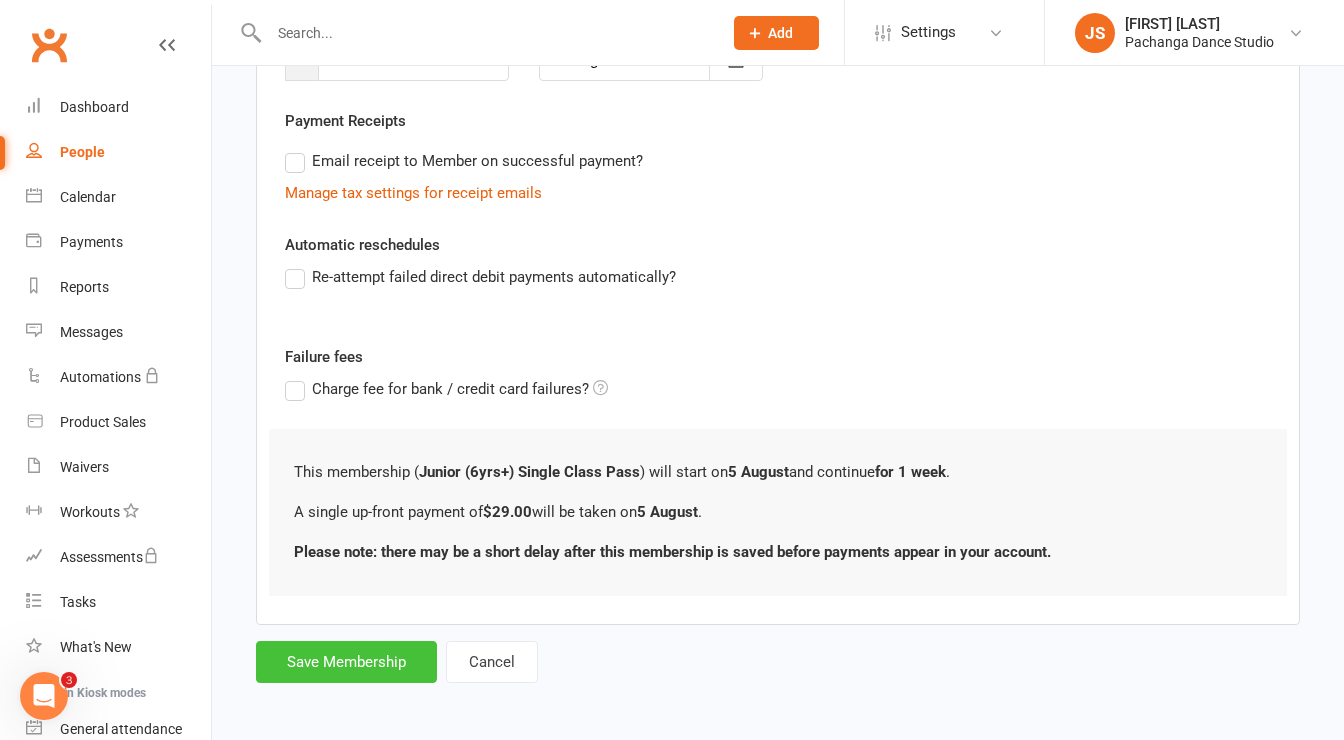 click on "Save Membership" at bounding box center [346, 662] 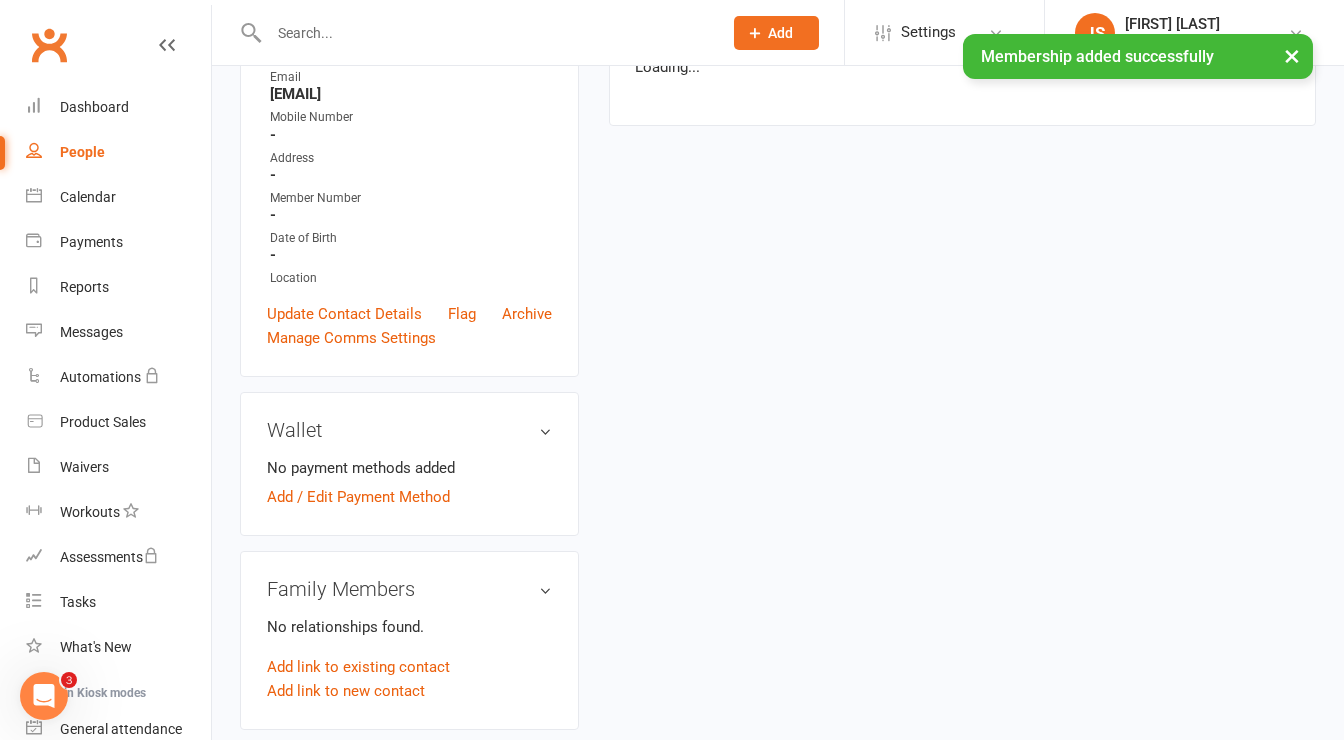 scroll, scrollTop: 0, scrollLeft: 0, axis: both 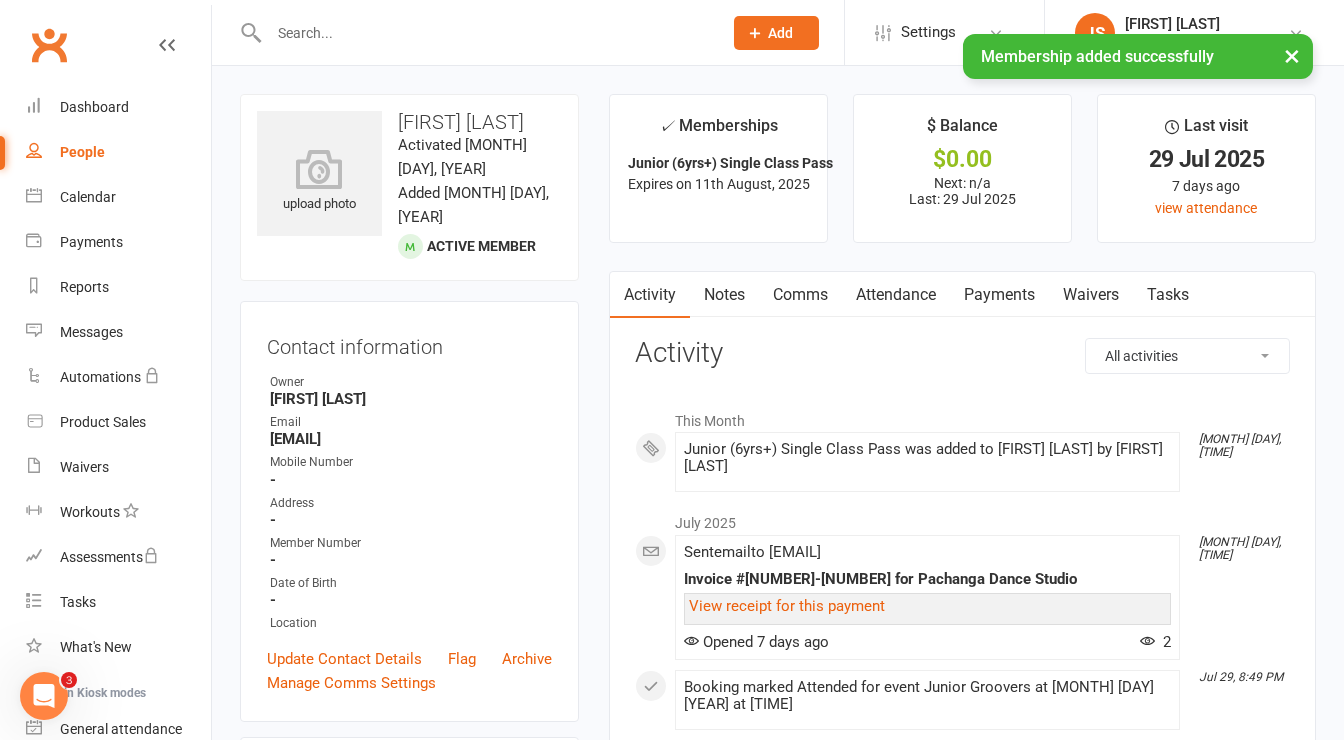 click on "Payments" at bounding box center (999, 295) 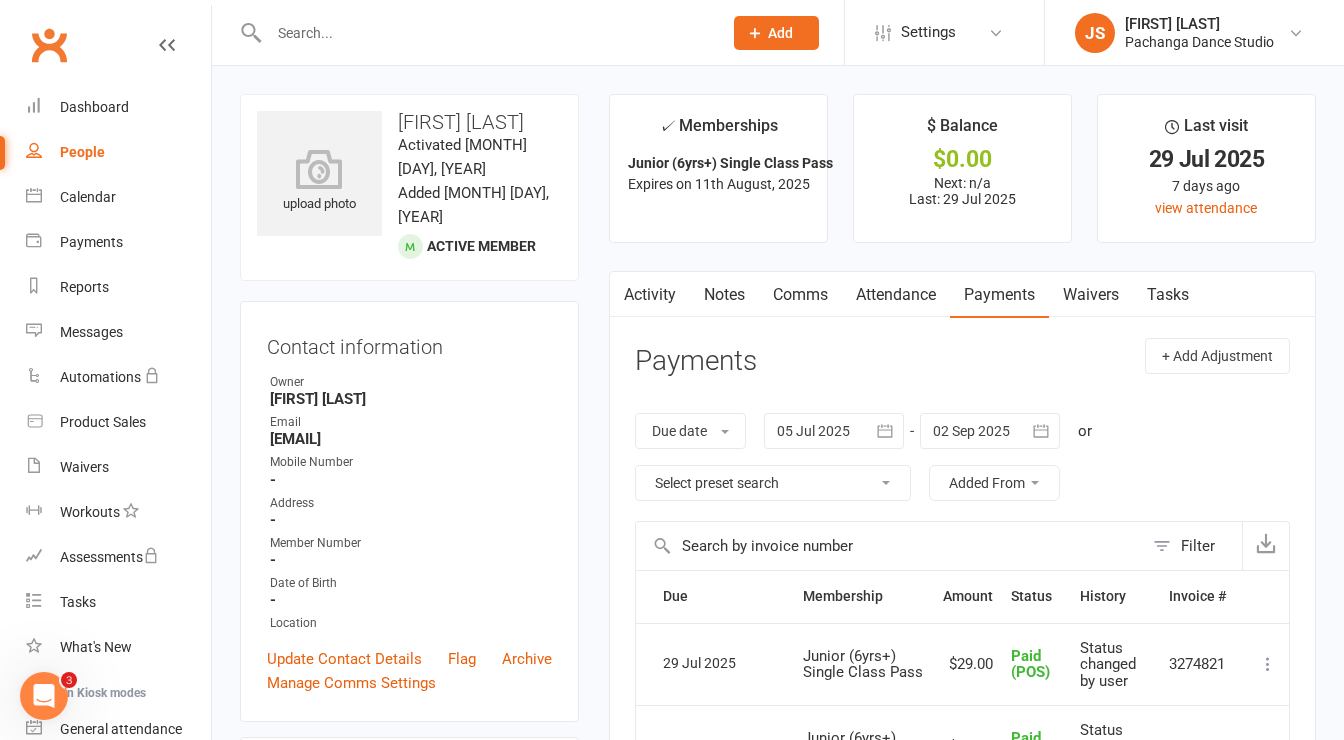 click on "Attendance" at bounding box center (896, 295) 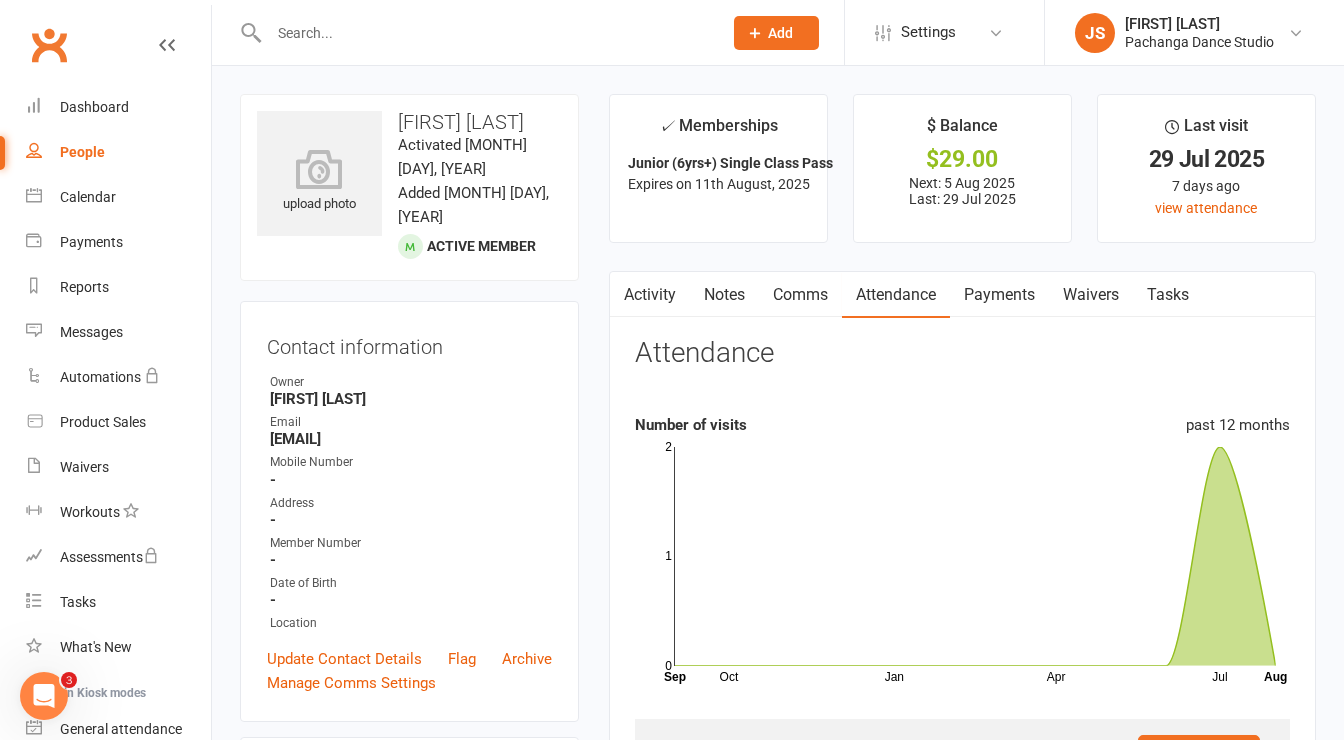 click on "Payments" at bounding box center (999, 295) 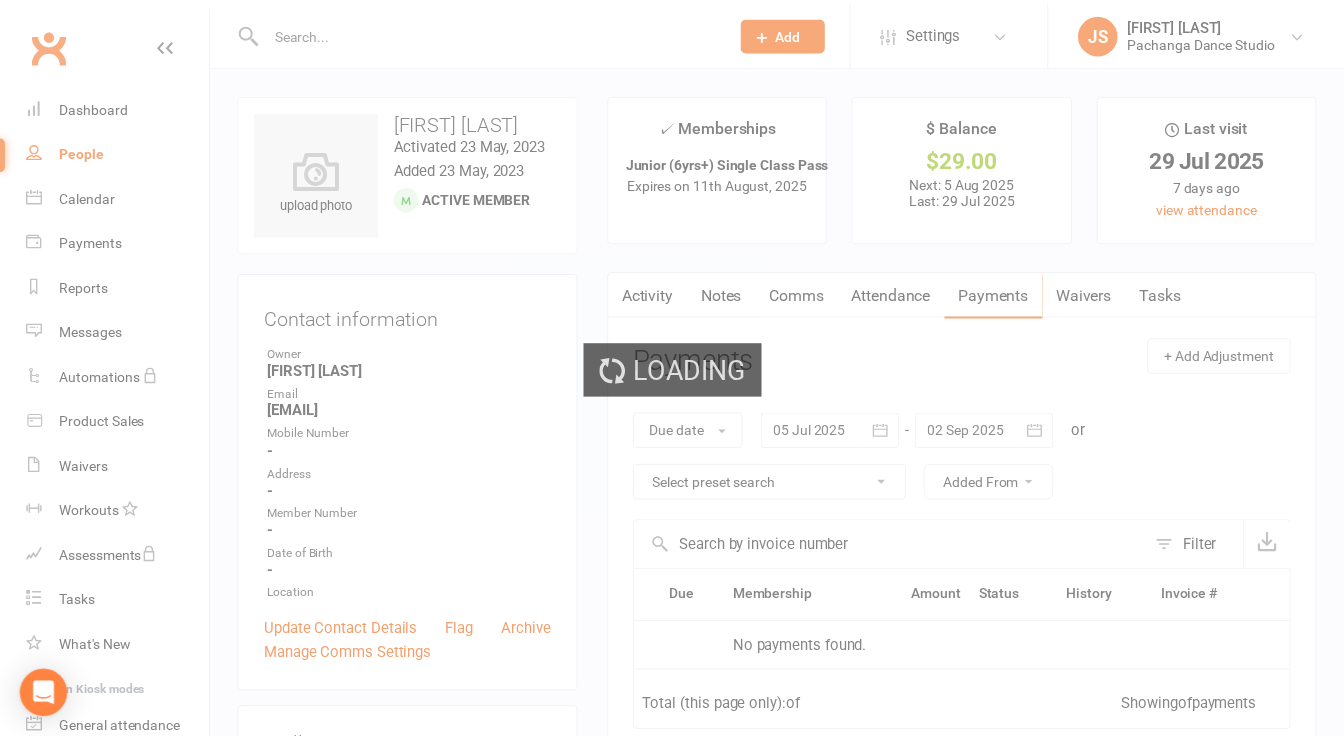 scroll, scrollTop: 0, scrollLeft: 0, axis: both 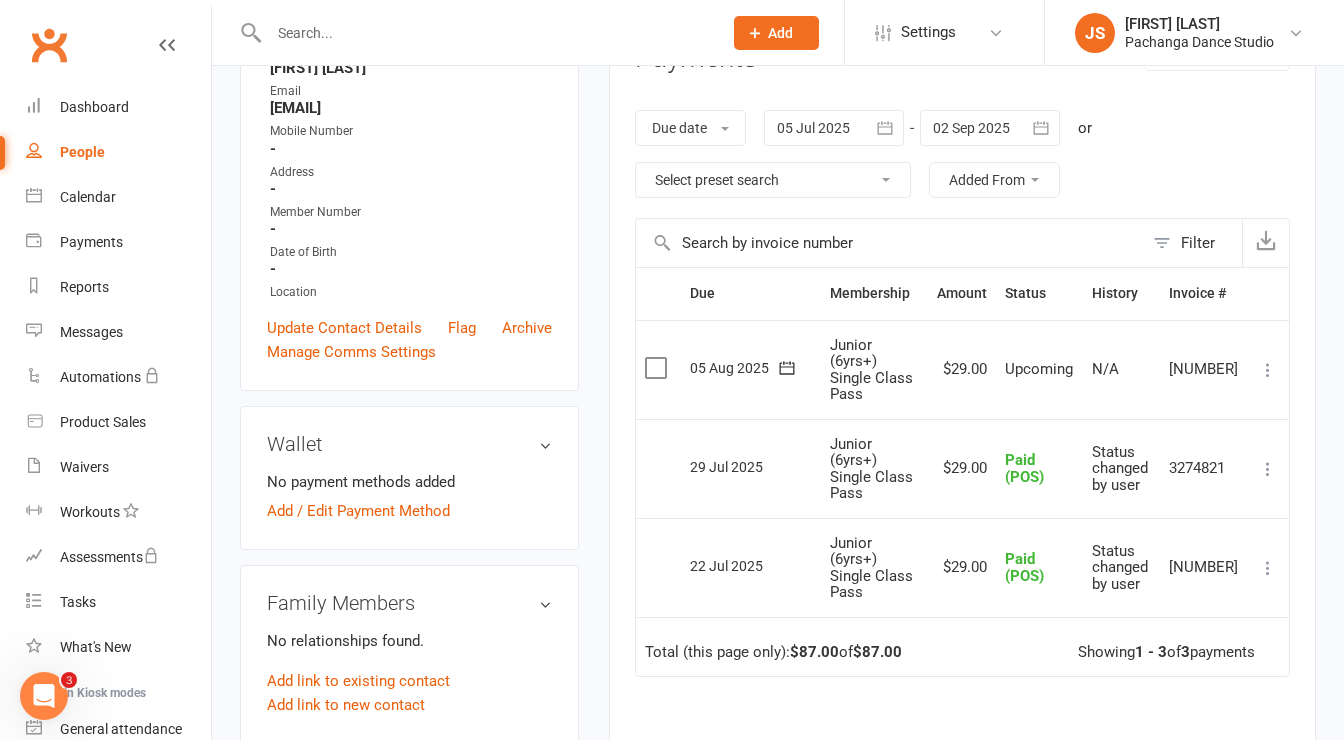 click at bounding box center [1268, 370] 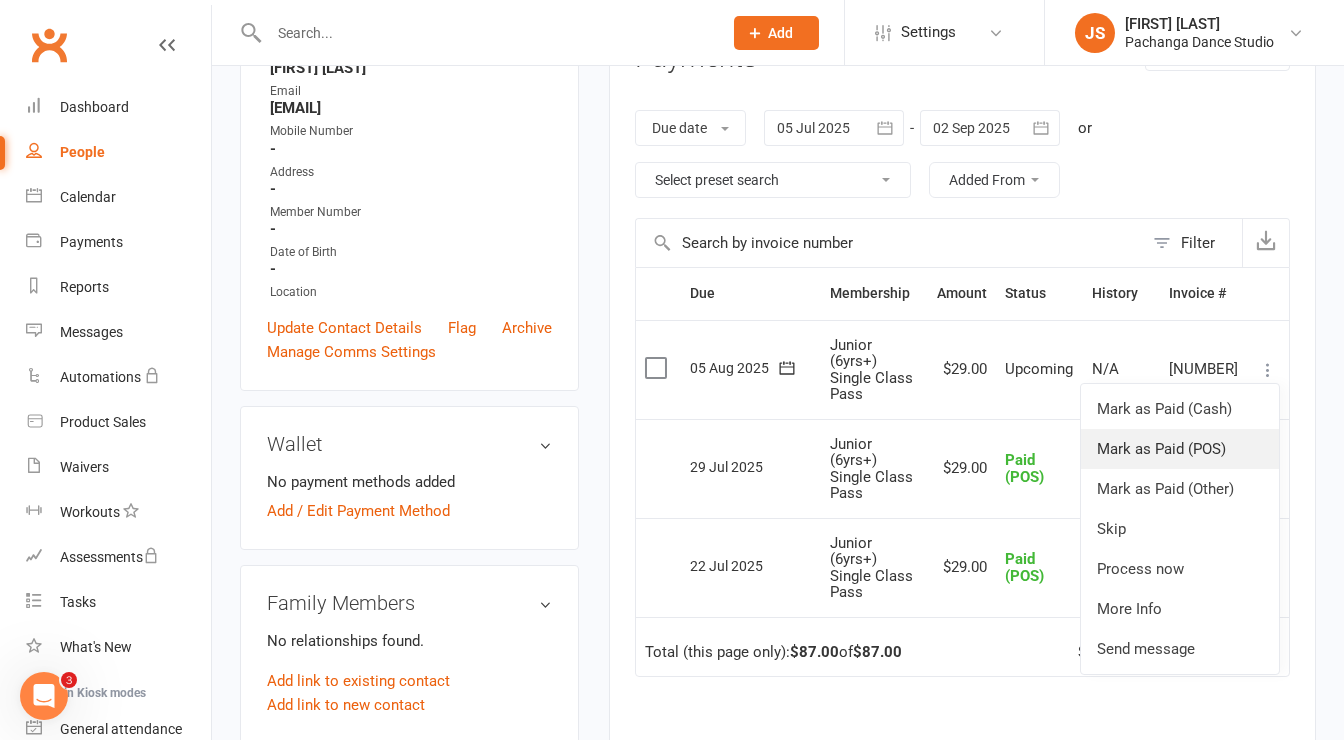 click on "Mark as Paid (POS)" at bounding box center (1180, 449) 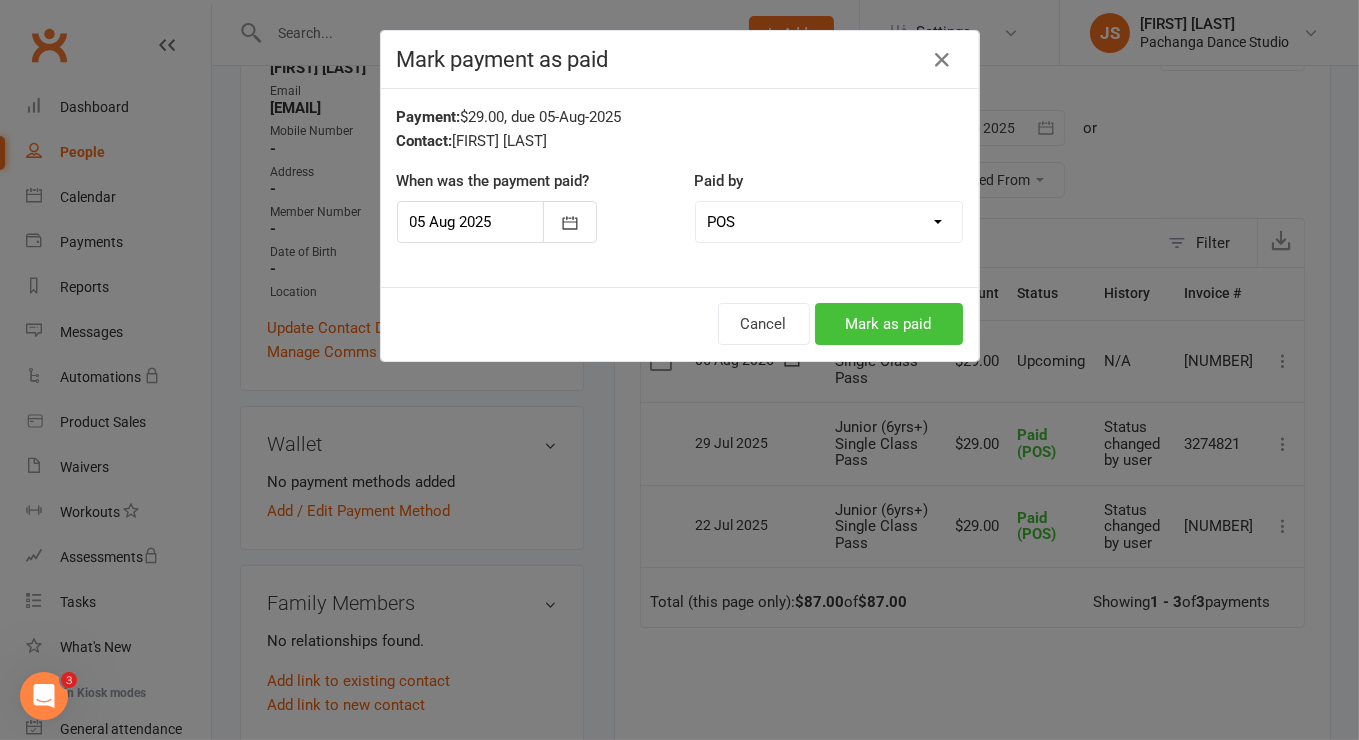 click on "Mark as paid" at bounding box center (889, 324) 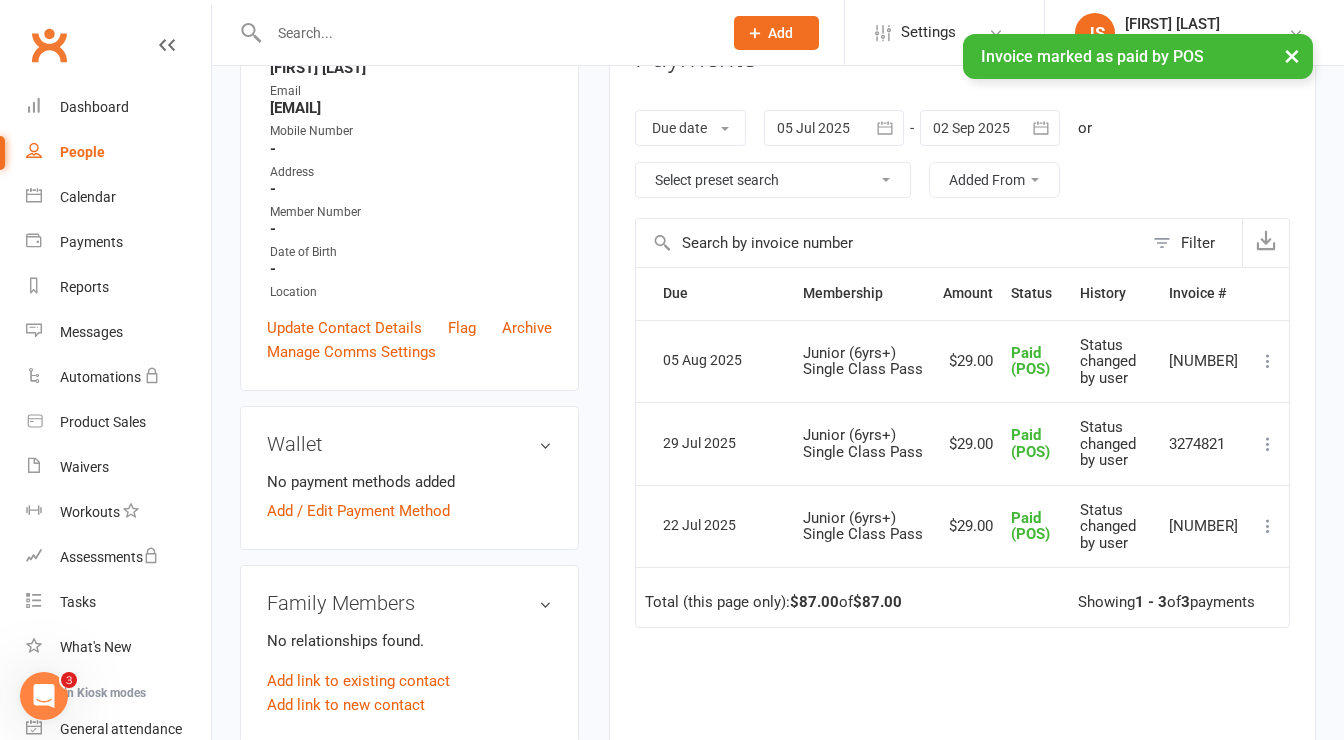 scroll, scrollTop: 0, scrollLeft: 0, axis: both 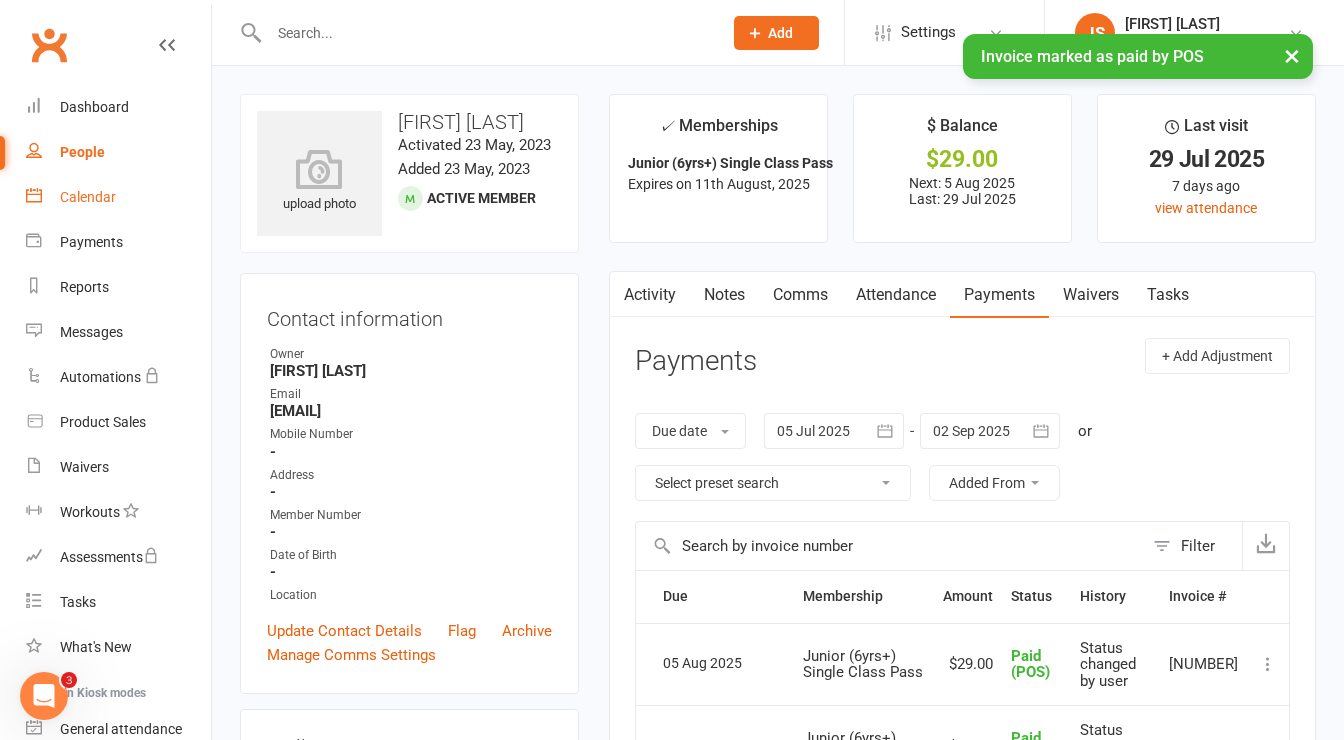 click on "Calendar" at bounding box center [88, 197] 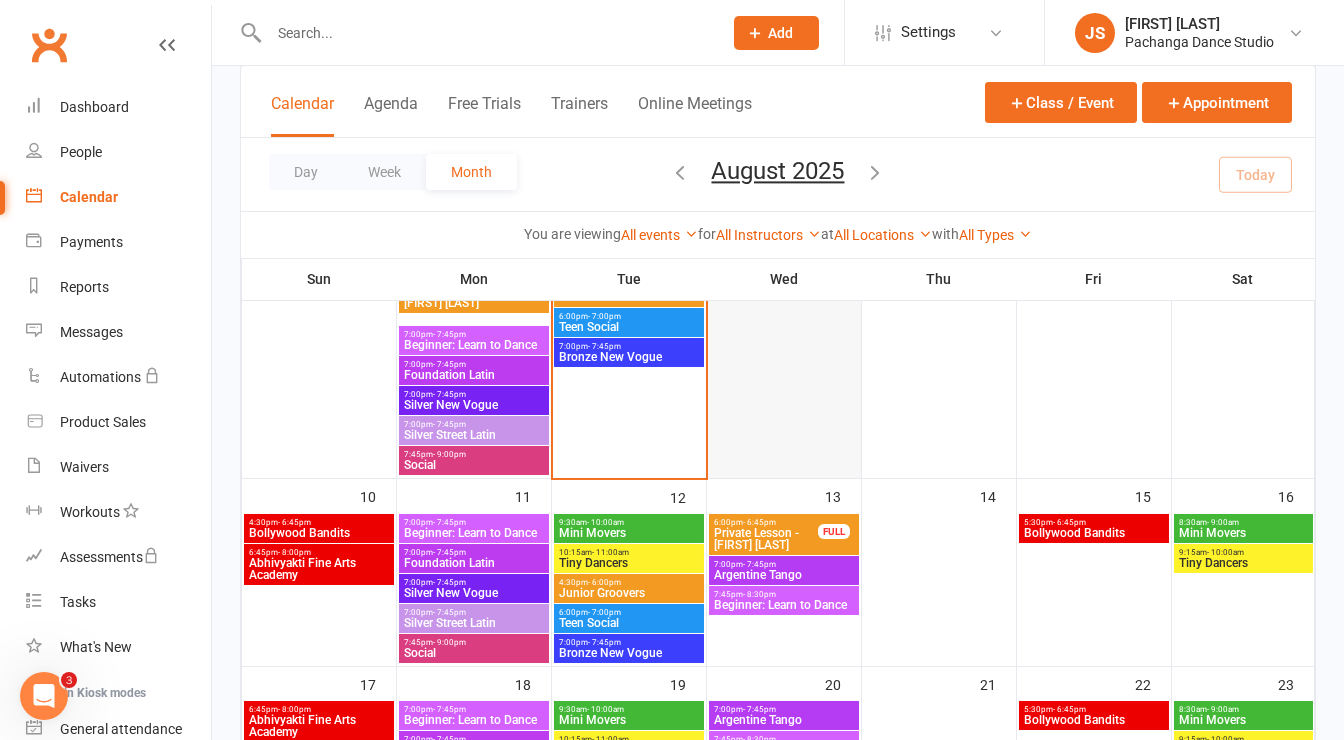 scroll, scrollTop: 345, scrollLeft: 0, axis: vertical 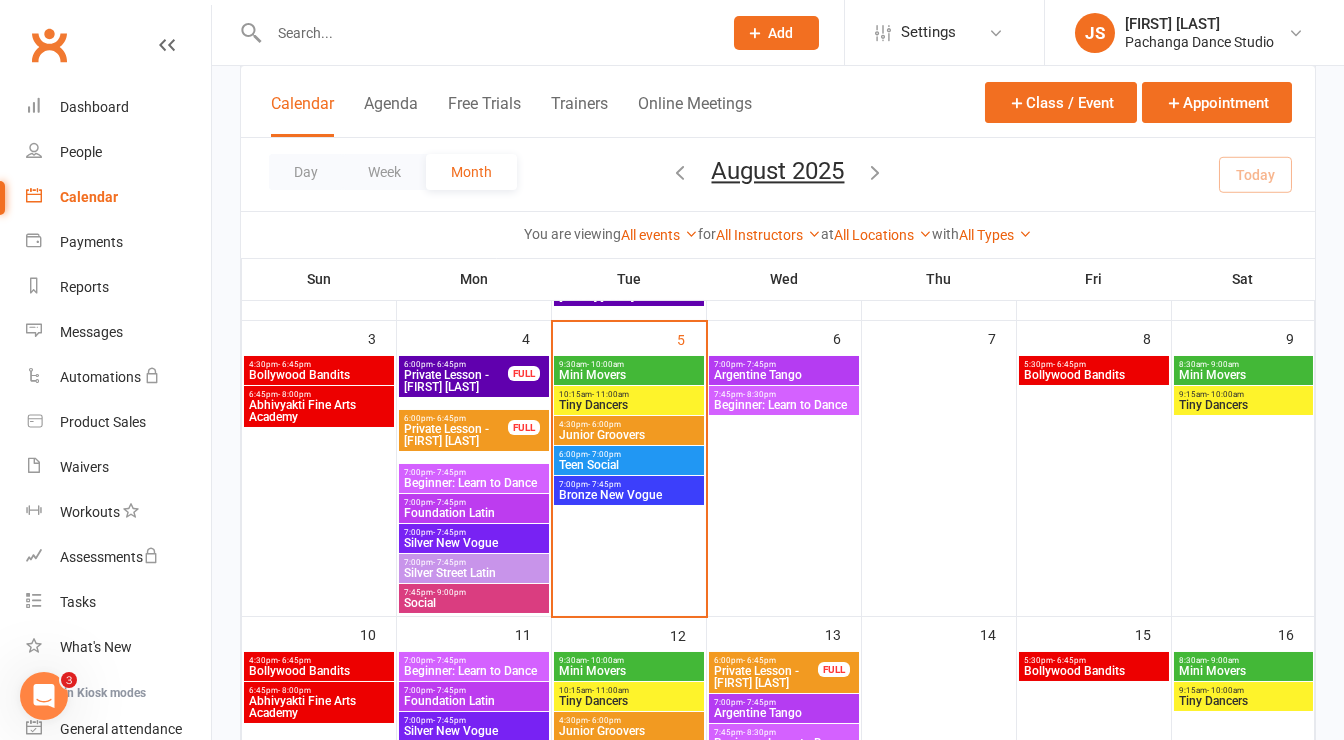 click on "Junior Groovers" at bounding box center [629, 435] 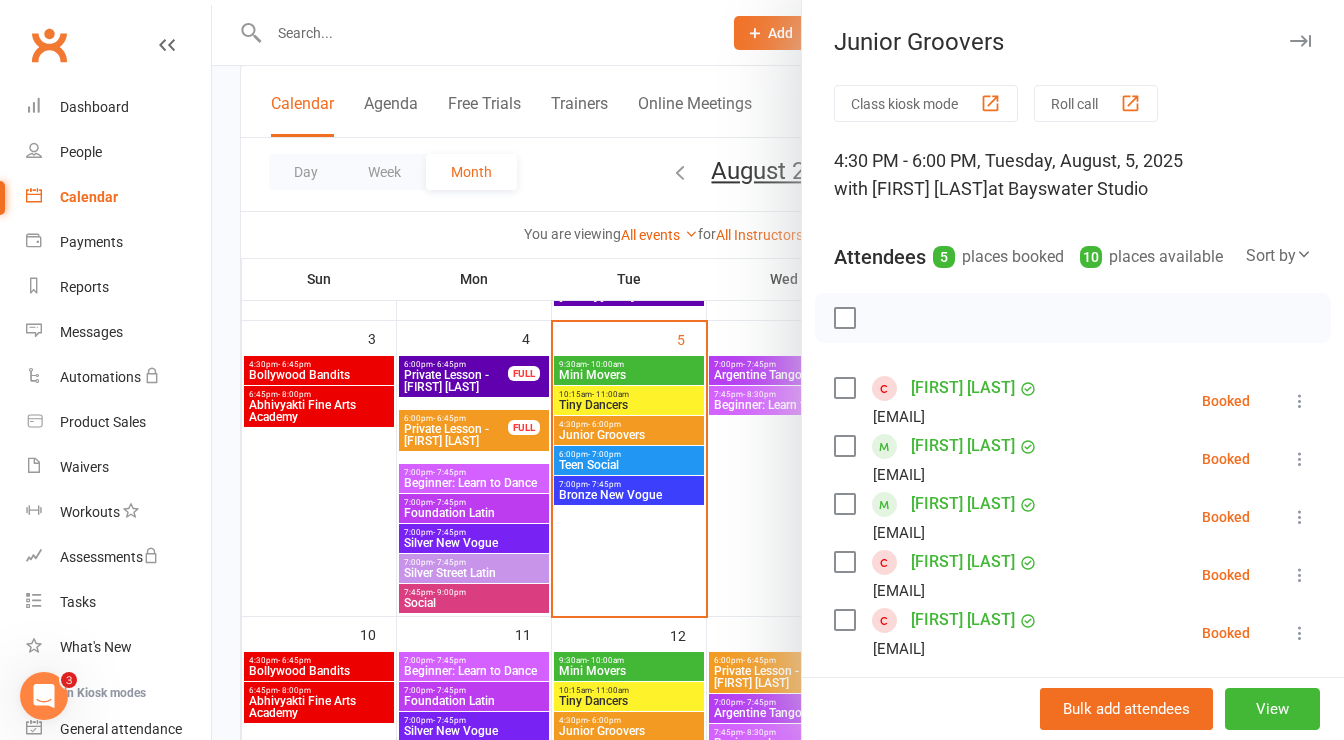 scroll, scrollTop: 186, scrollLeft: 0, axis: vertical 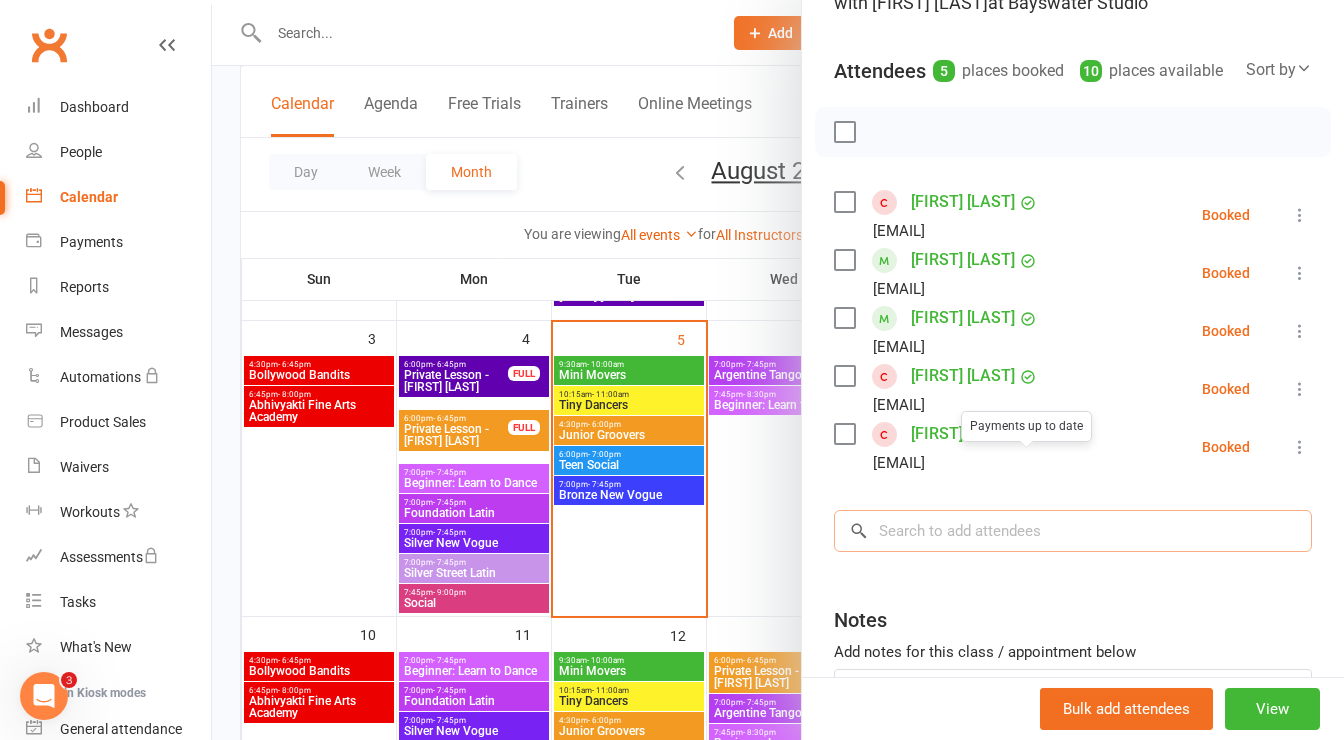 click at bounding box center [1073, 531] 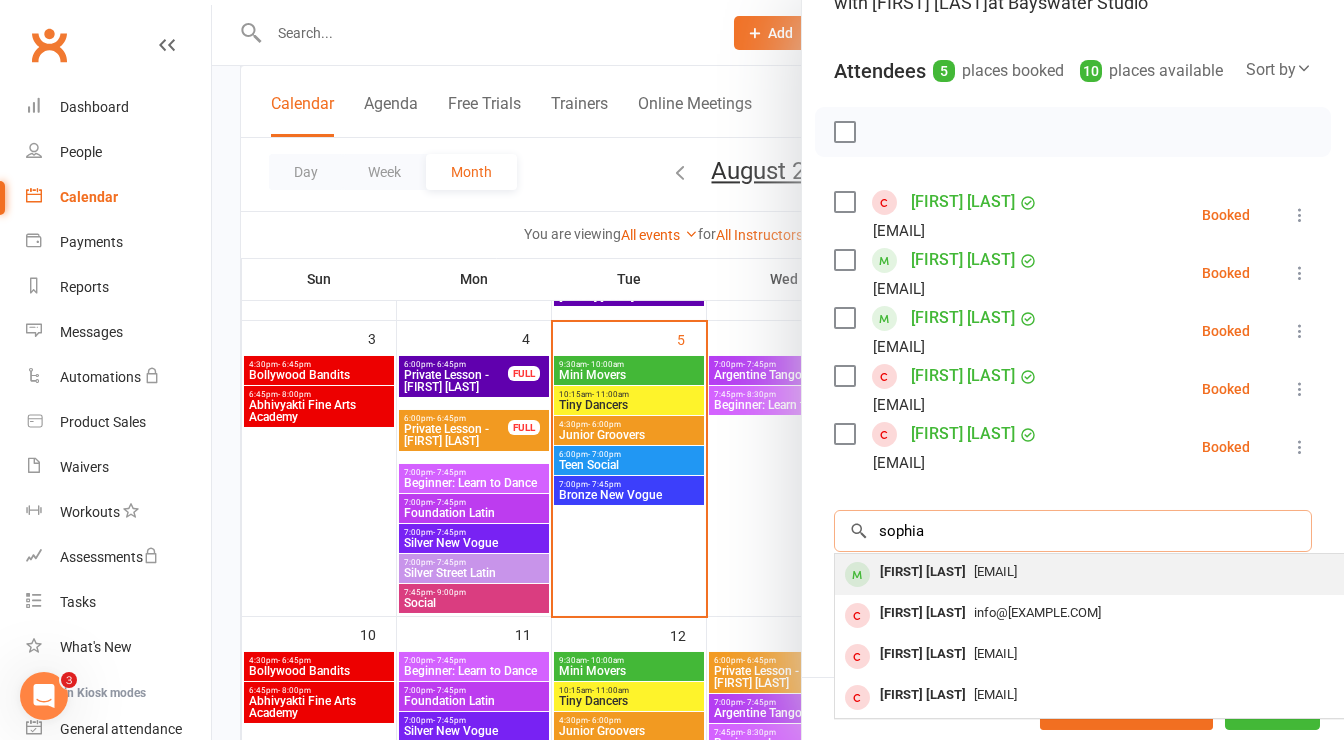 type on "sophia" 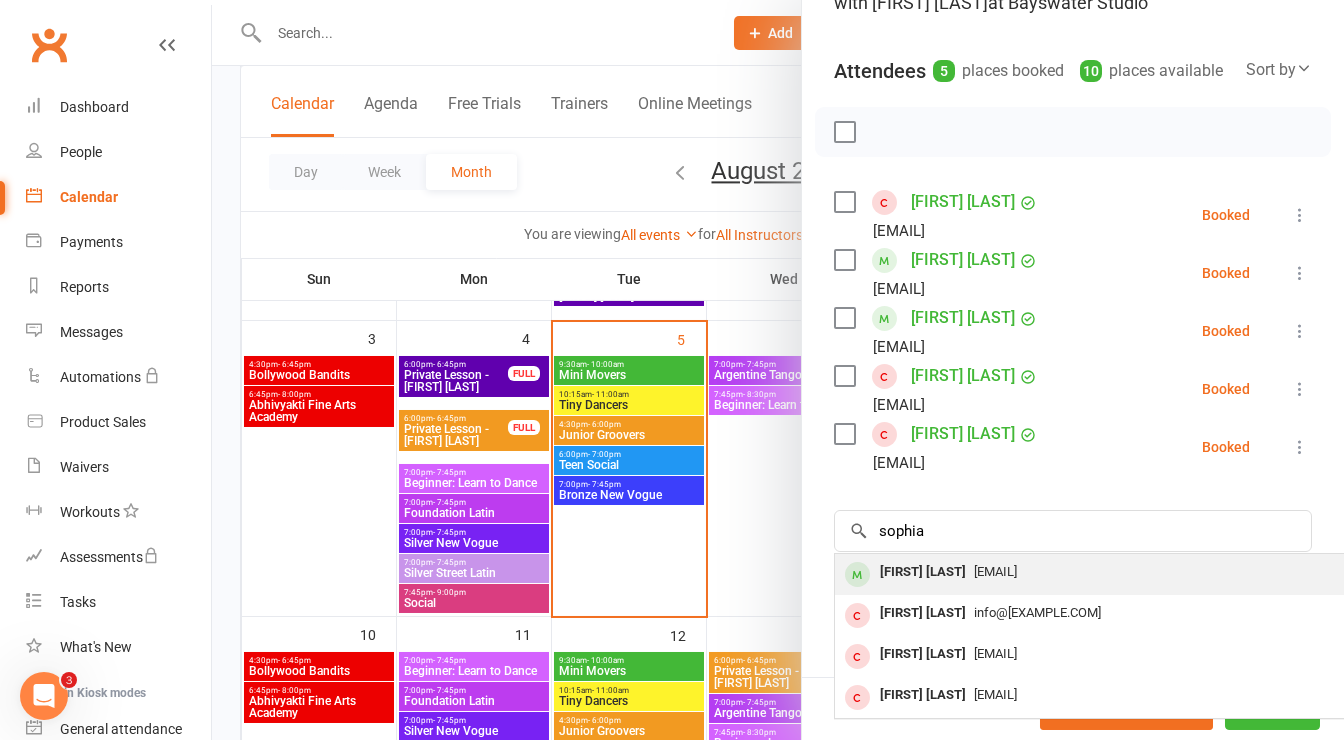 click on "[FIRST] [LAST]" at bounding box center (923, 572) 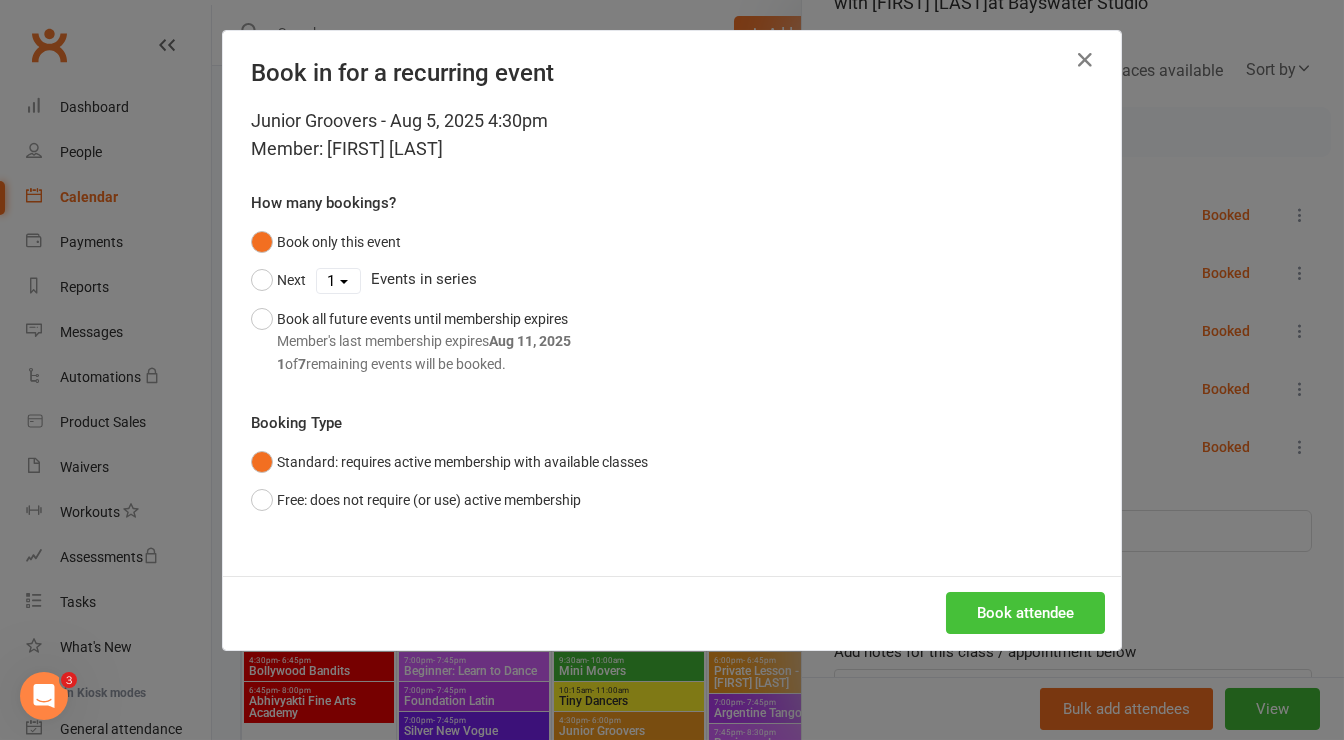 click on "Book attendee" at bounding box center [1025, 613] 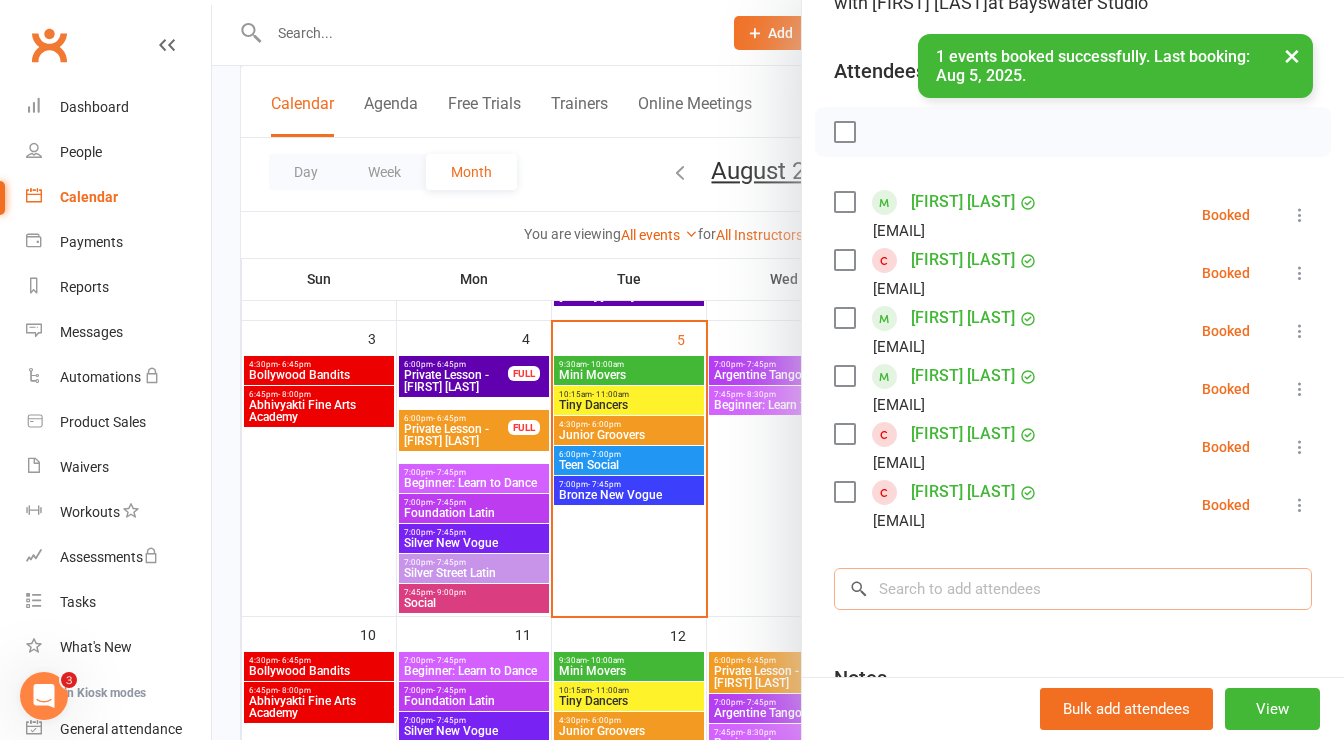 click at bounding box center (1073, 589) 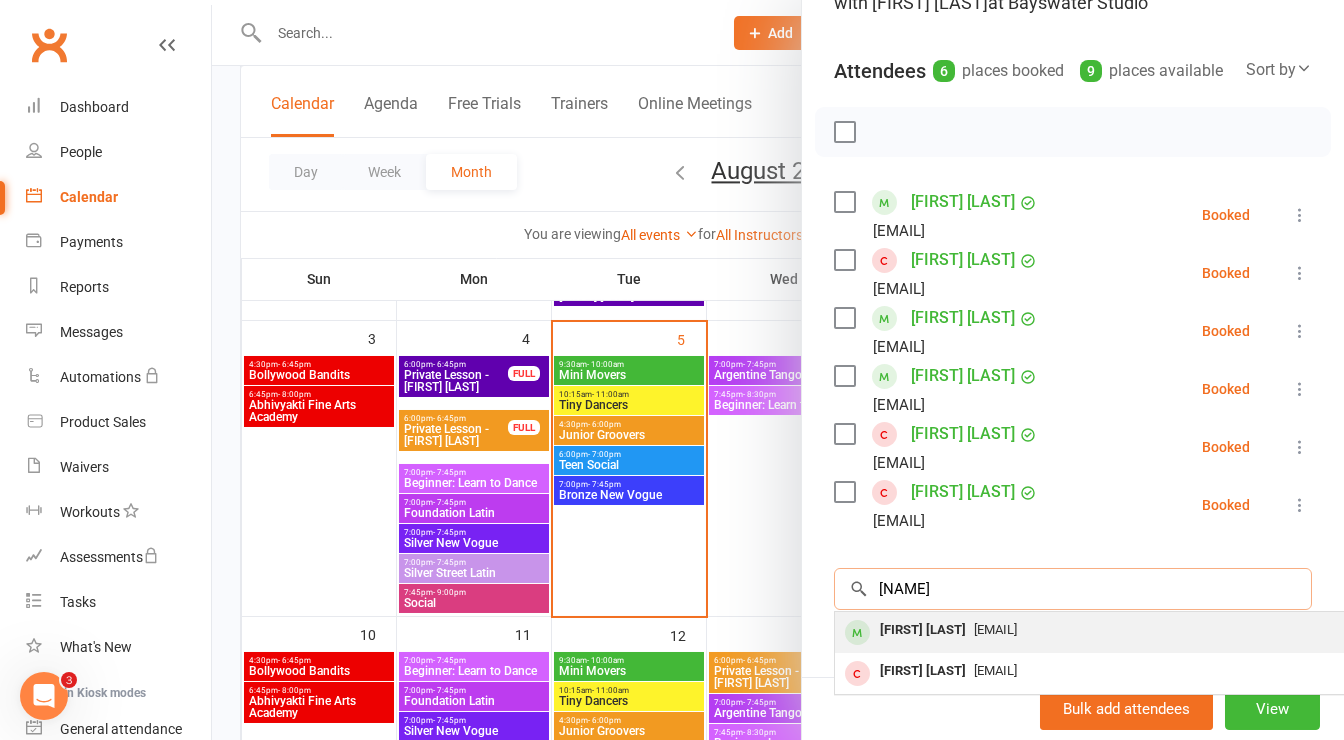type on "milena" 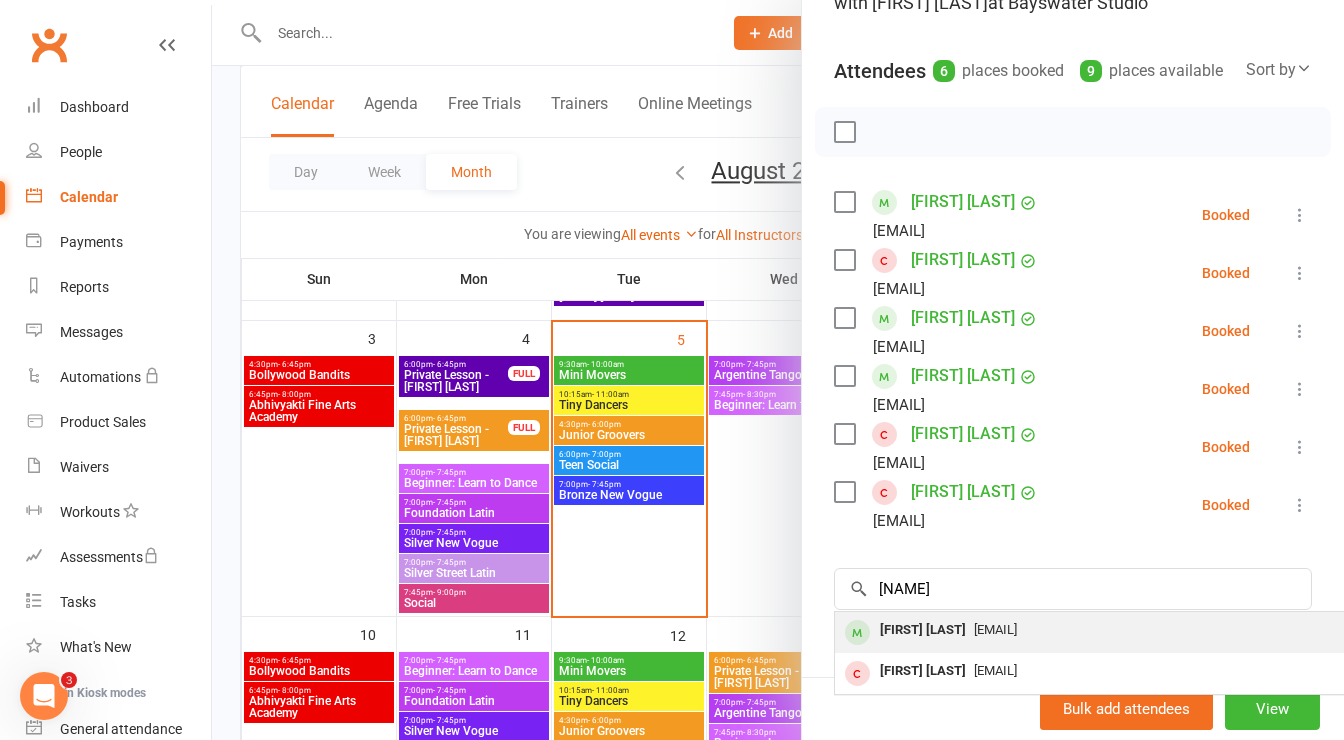 click on "[FIRST] [LAST]" at bounding box center [923, 630] 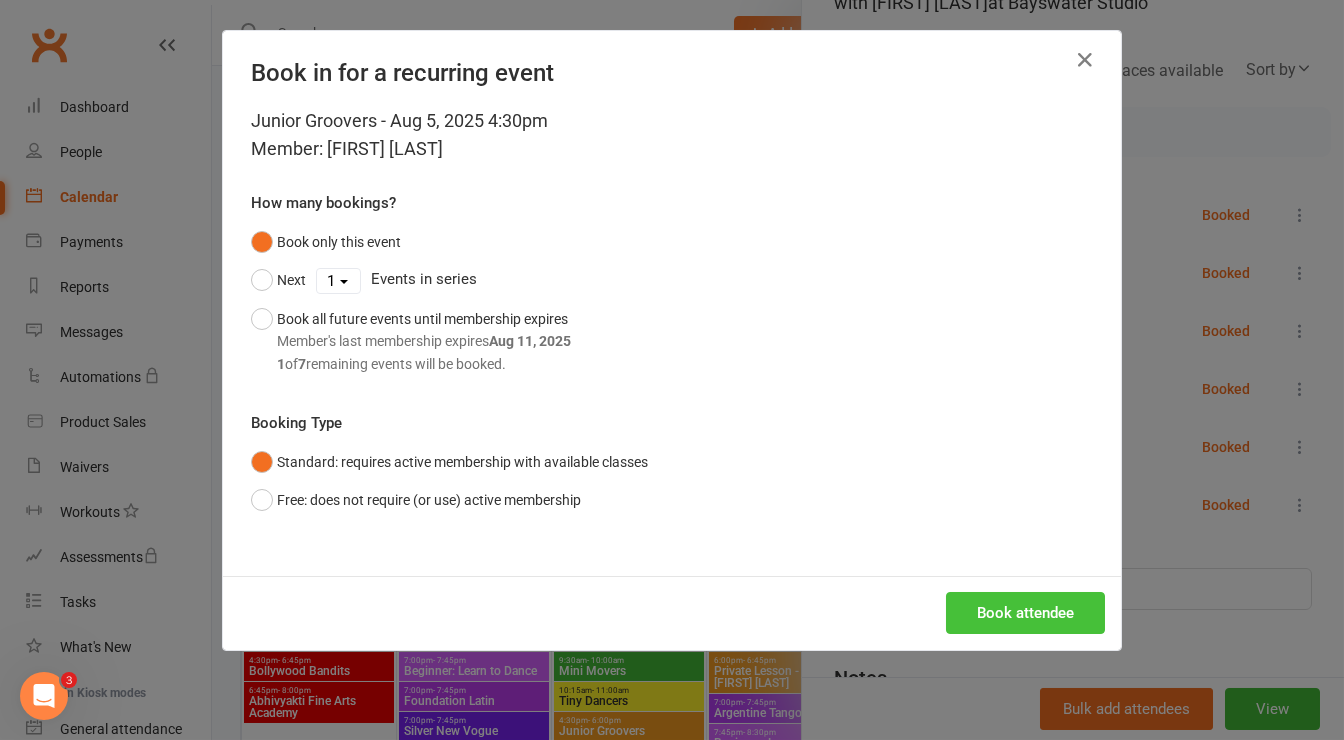 click on "Book attendee" at bounding box center (1025, 613) 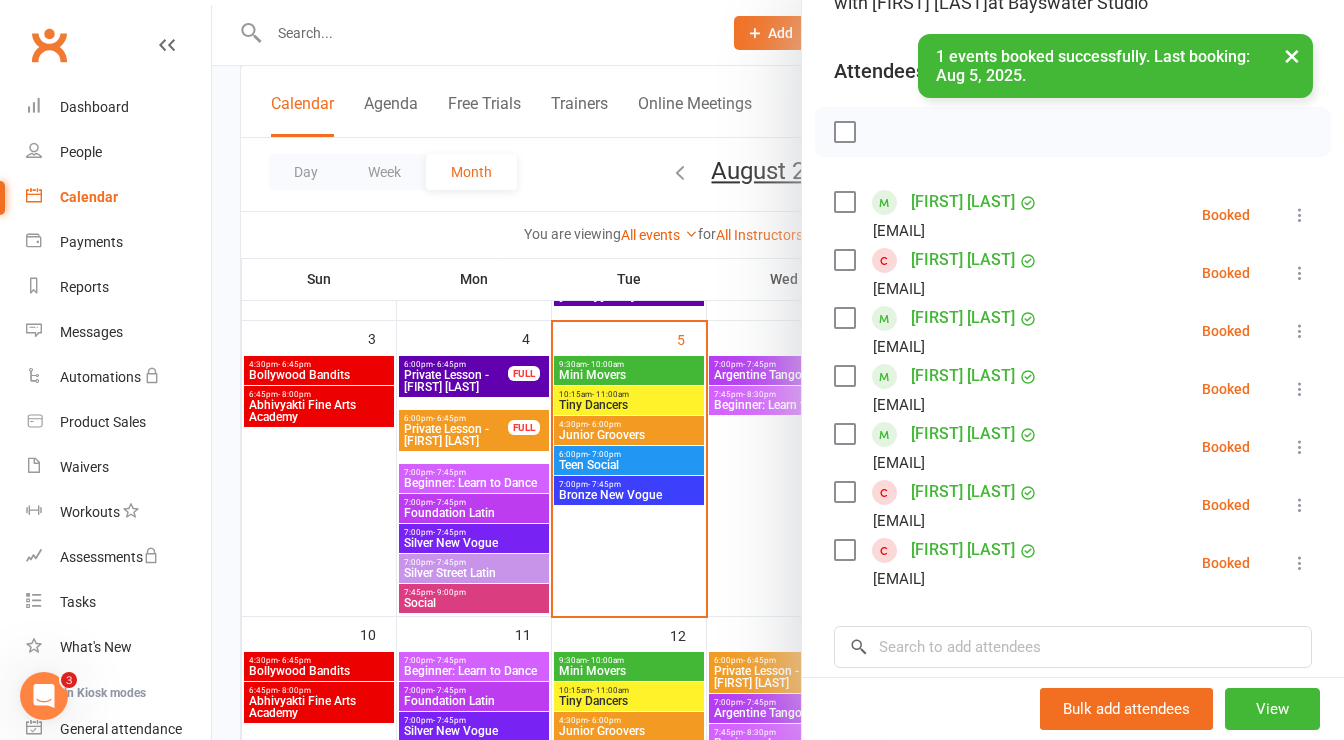 click at bounding box center [844, 132] 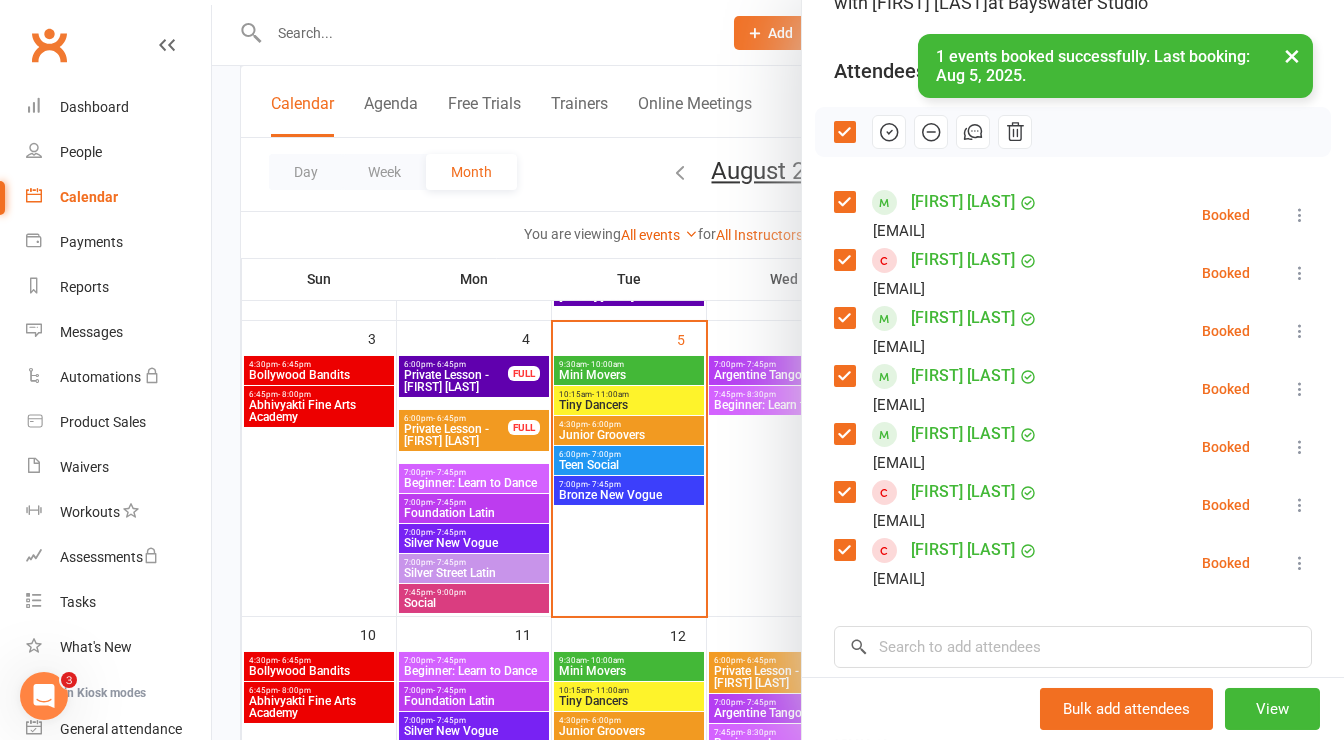 click 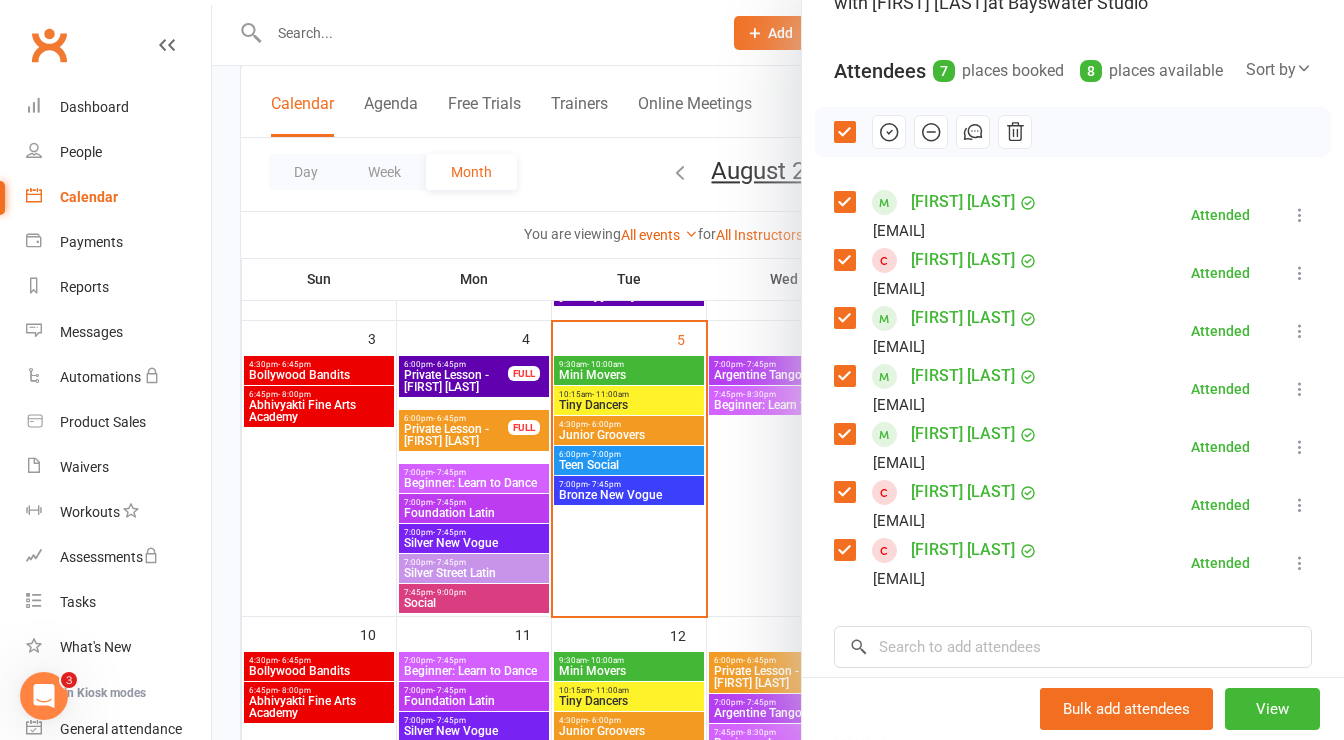 scroll, scrollTop: 0, scrollLeft: 0, axis: both 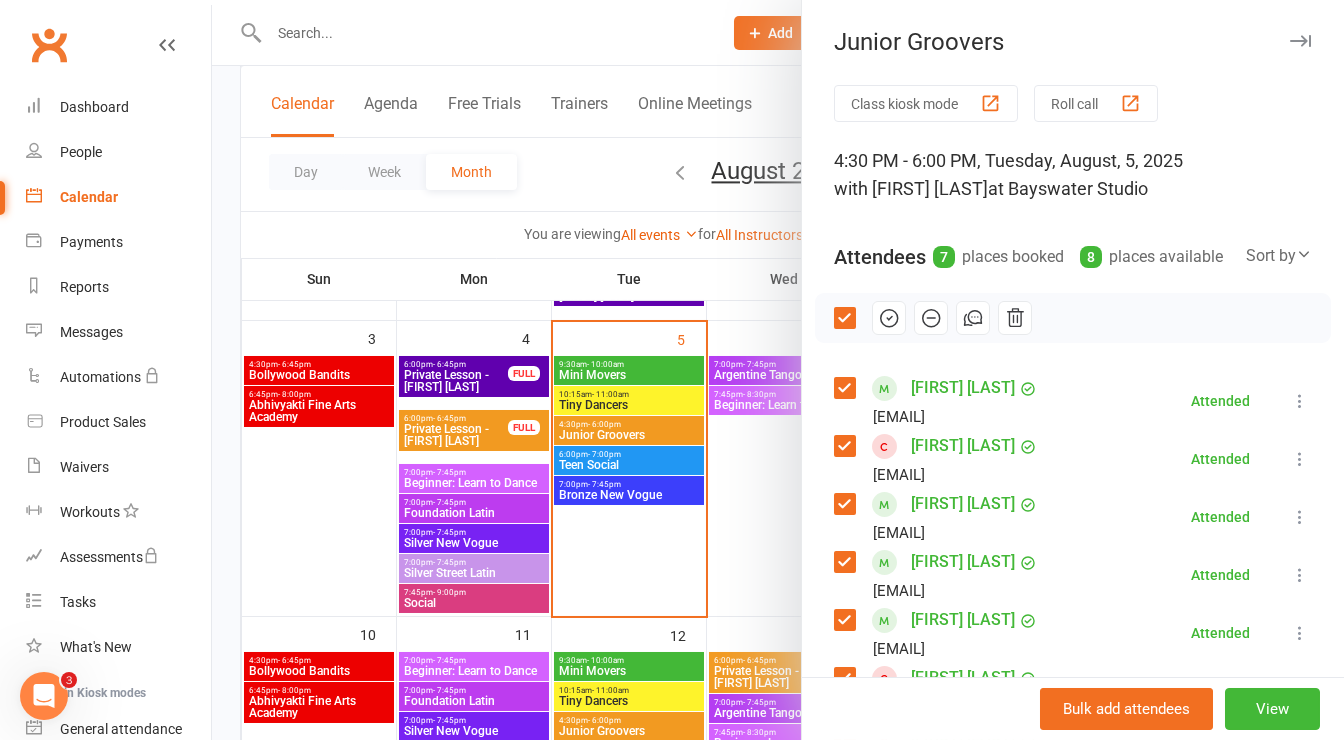 click at bounding box center (1300, 41) 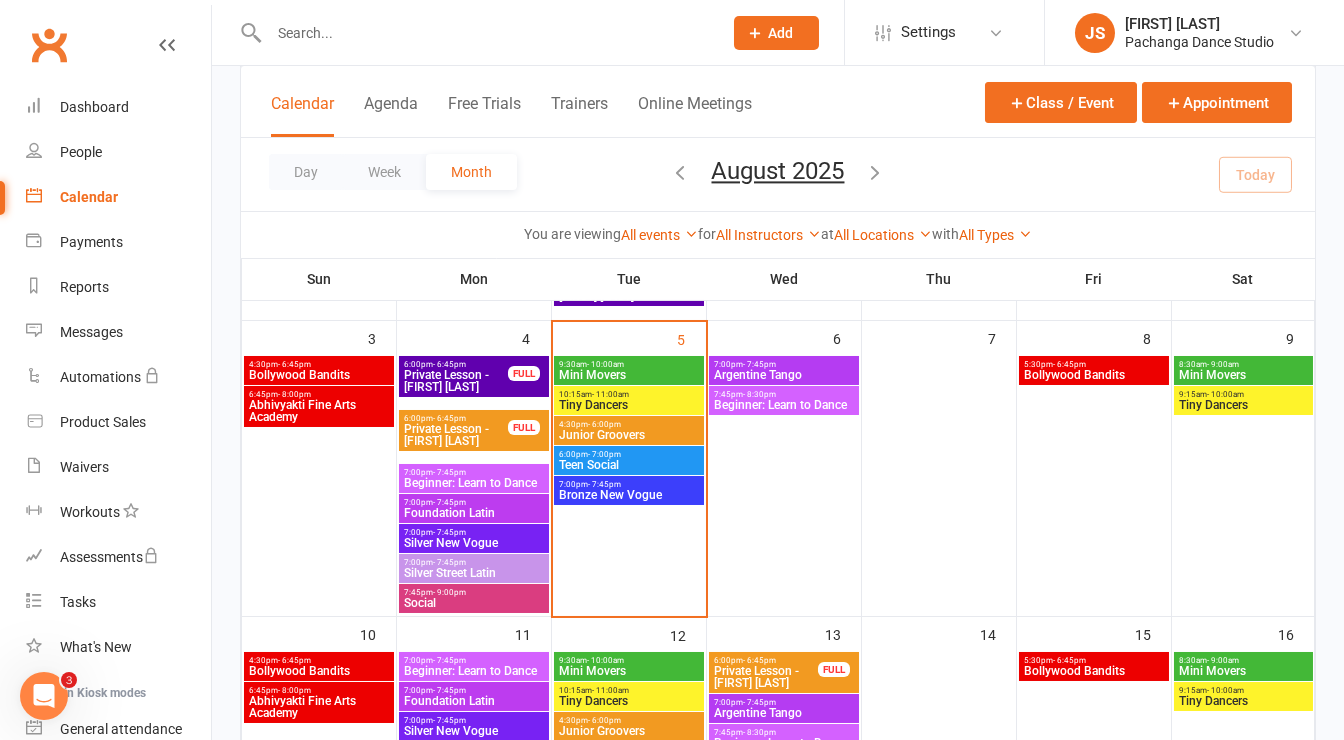 click on "Teen Social" at bounding box center (629, 465) 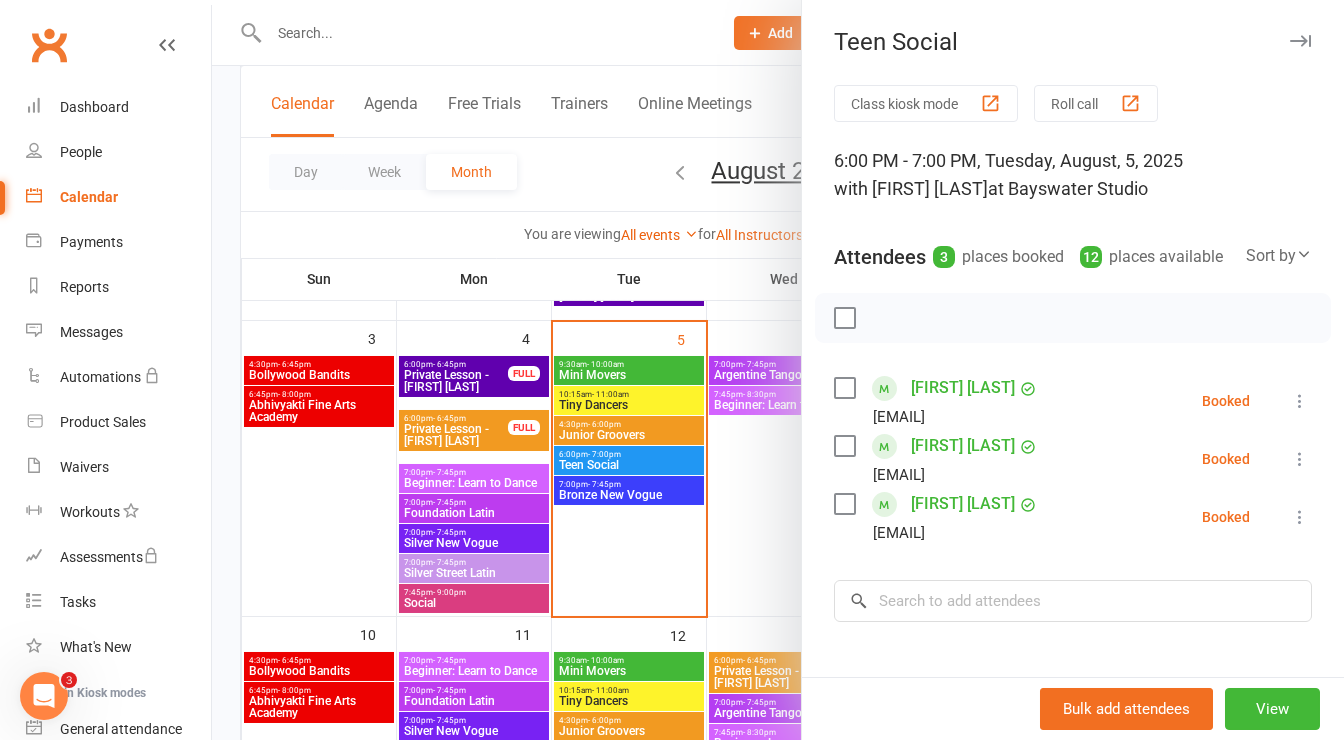 click at bounding box center [844, 318] 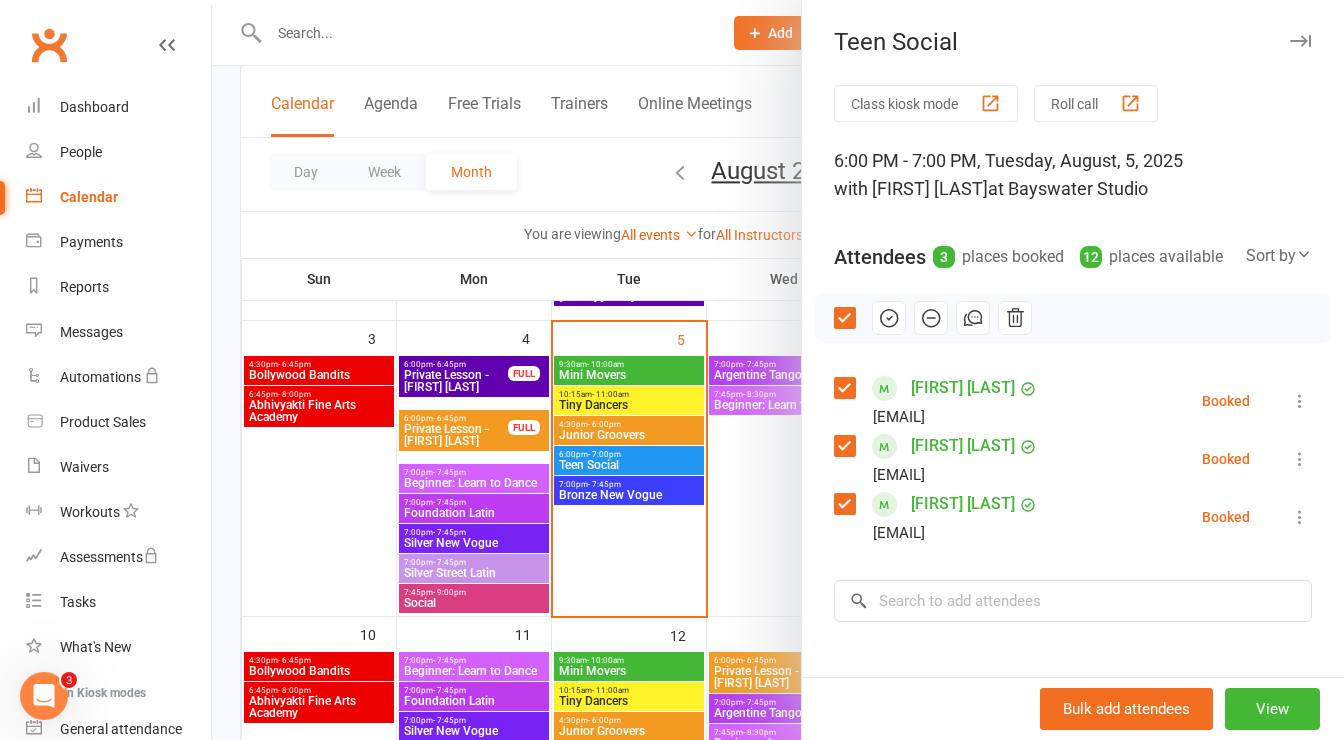 click at bounding box center [844, 388] 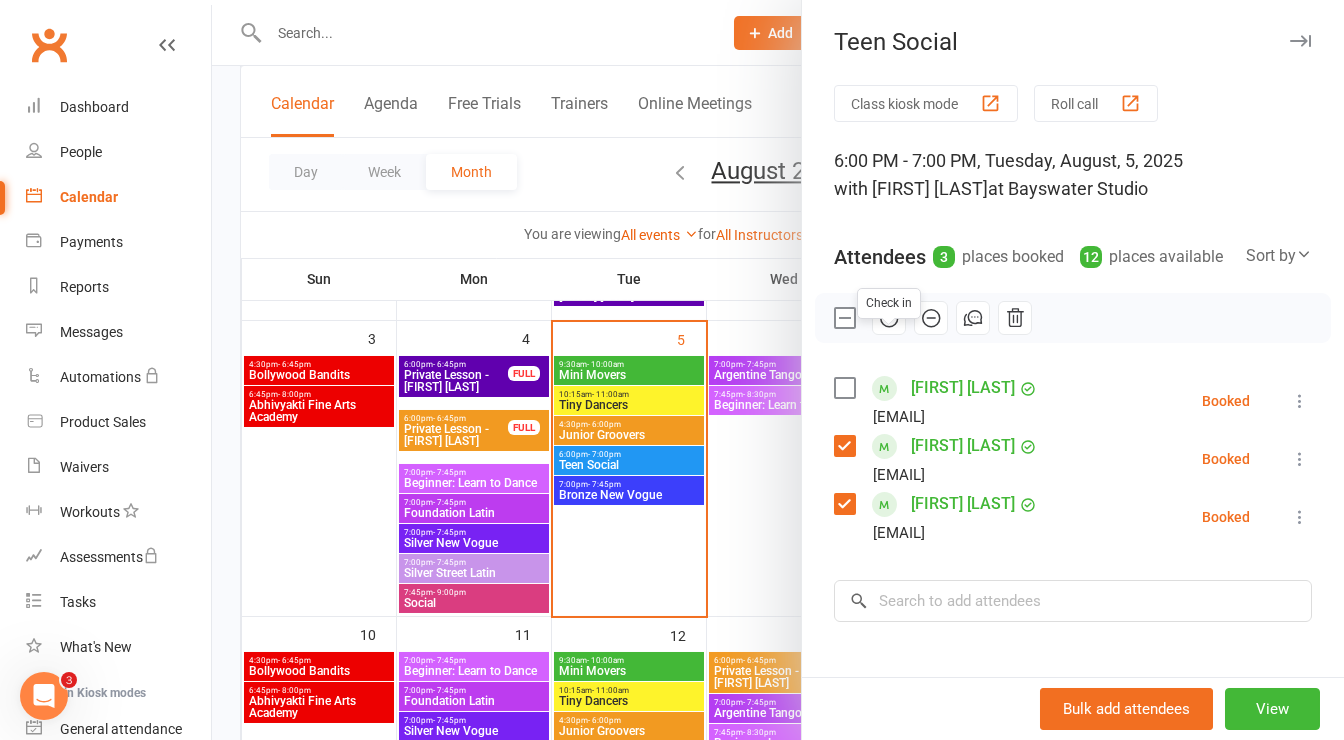 click 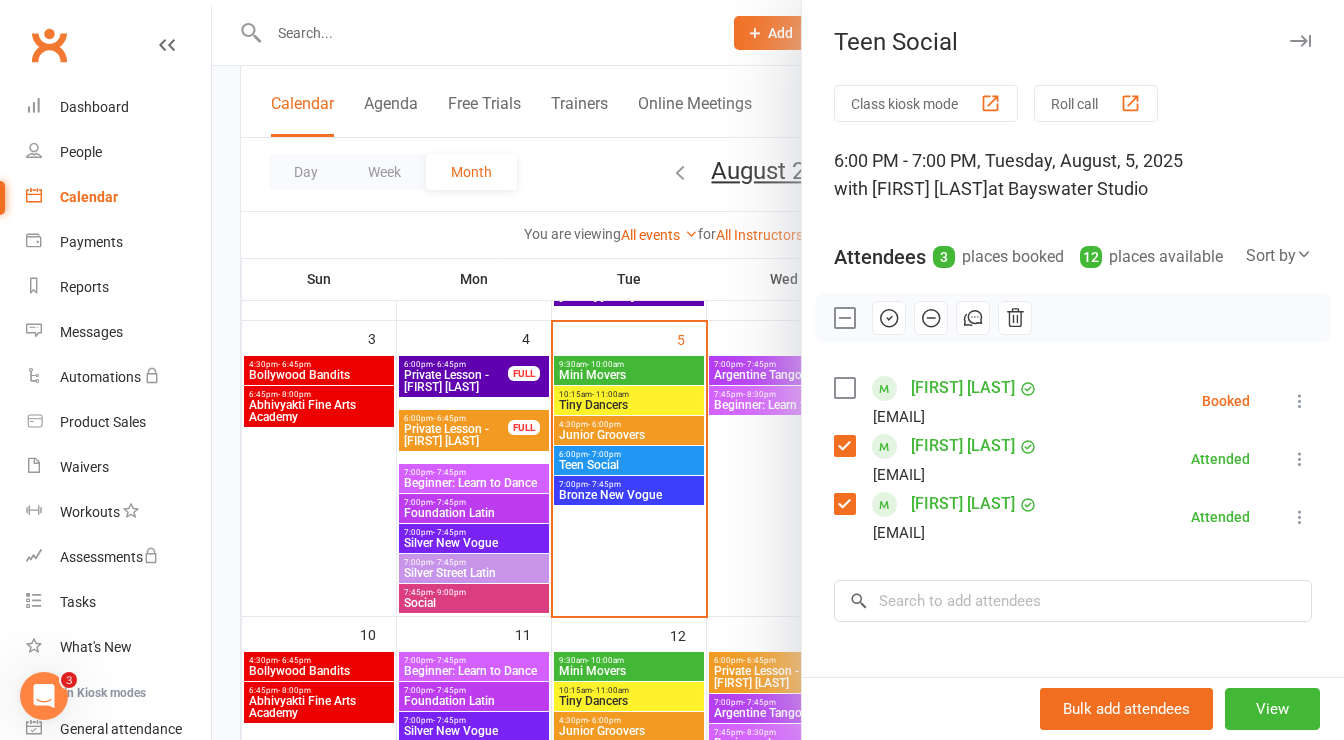 click at bounding box center (778, 370) 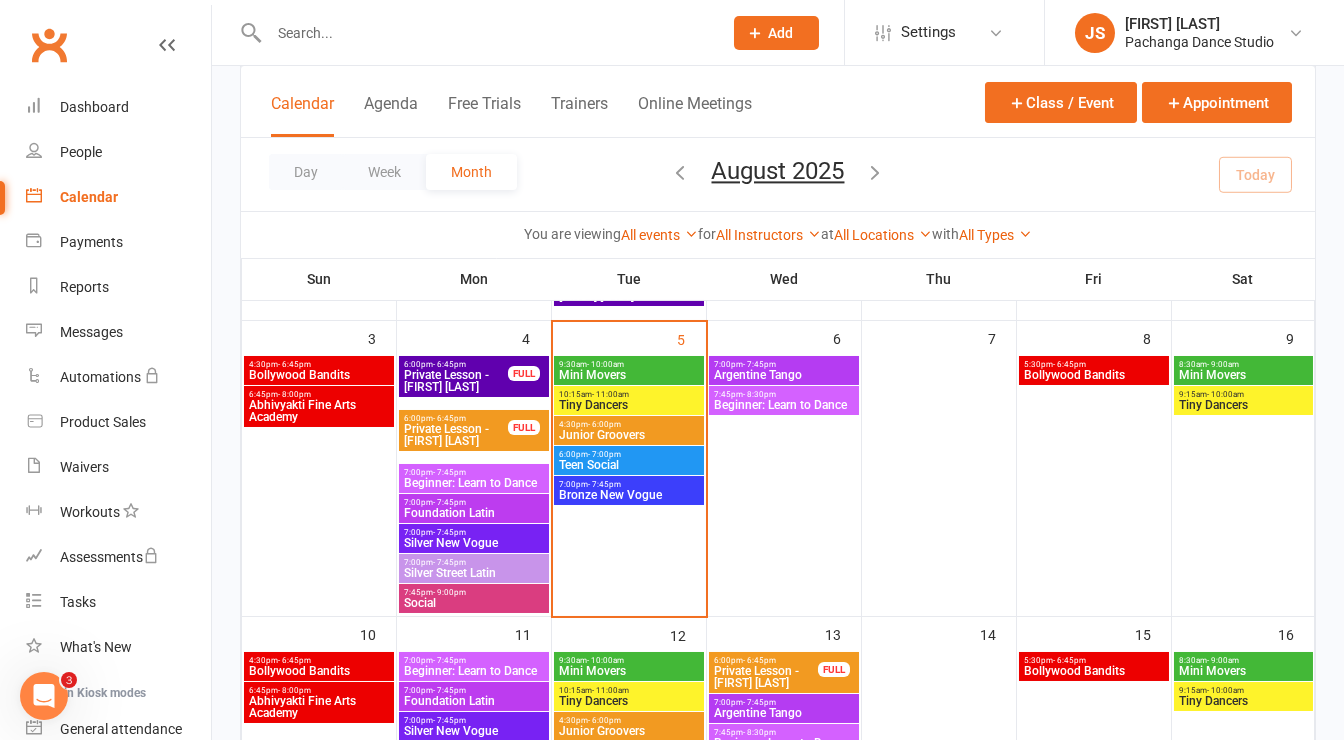 click on "Bronze New Vogue" at bounding box center (629, 495) 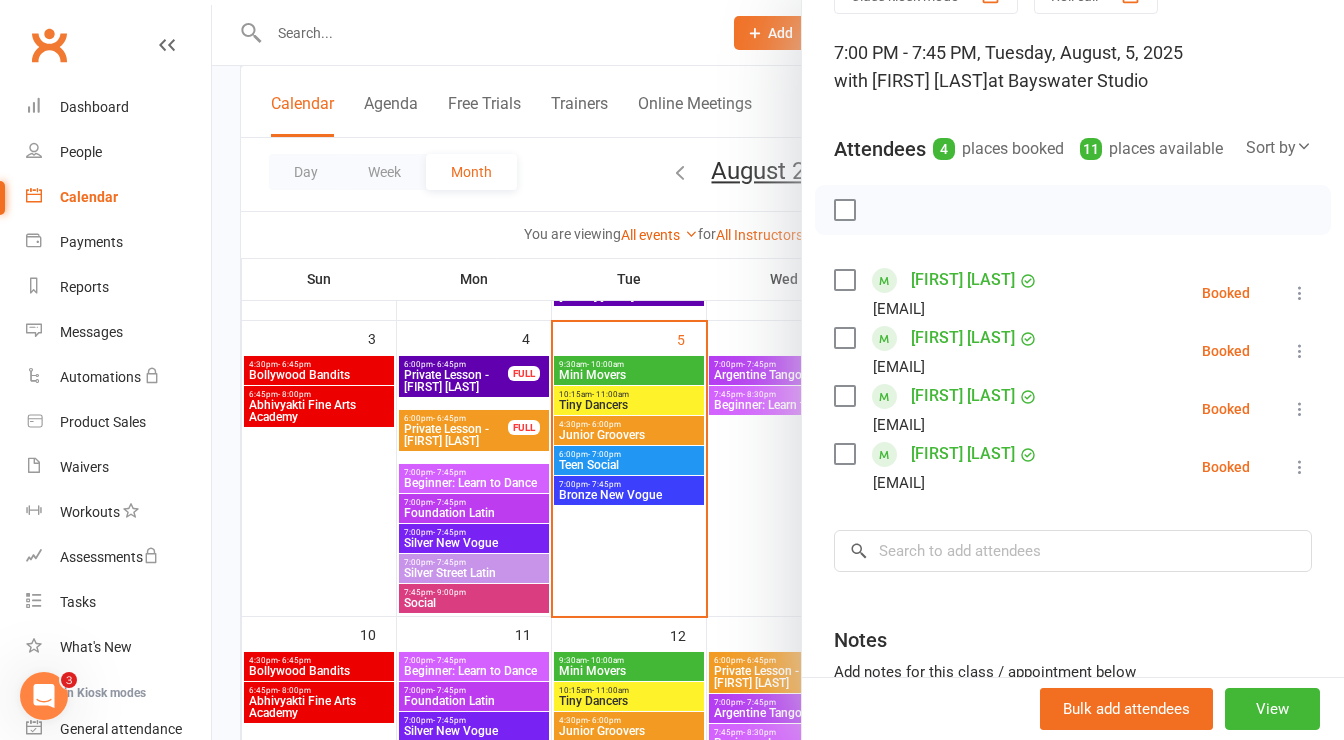 scroll, scrollTop: 110, scrollLeft: 0, axis: vertical 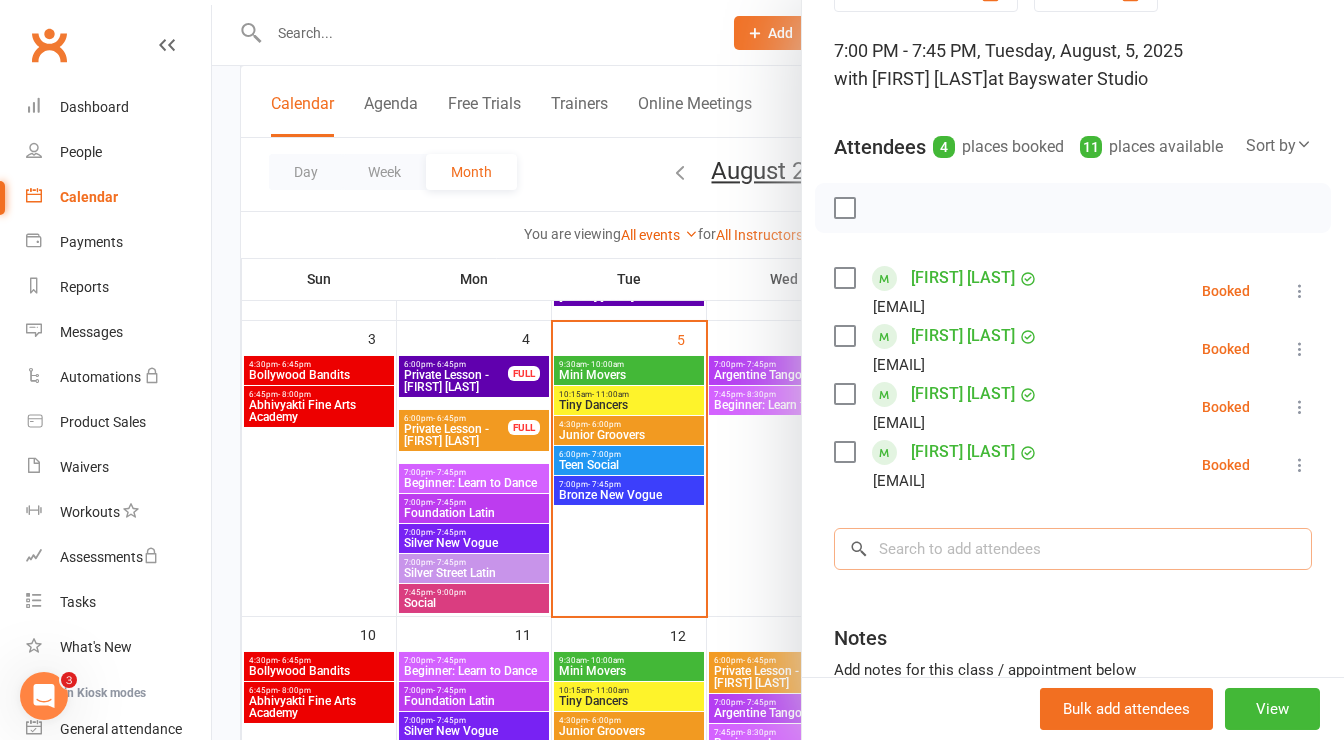 click at bounding box center (1073, 549) 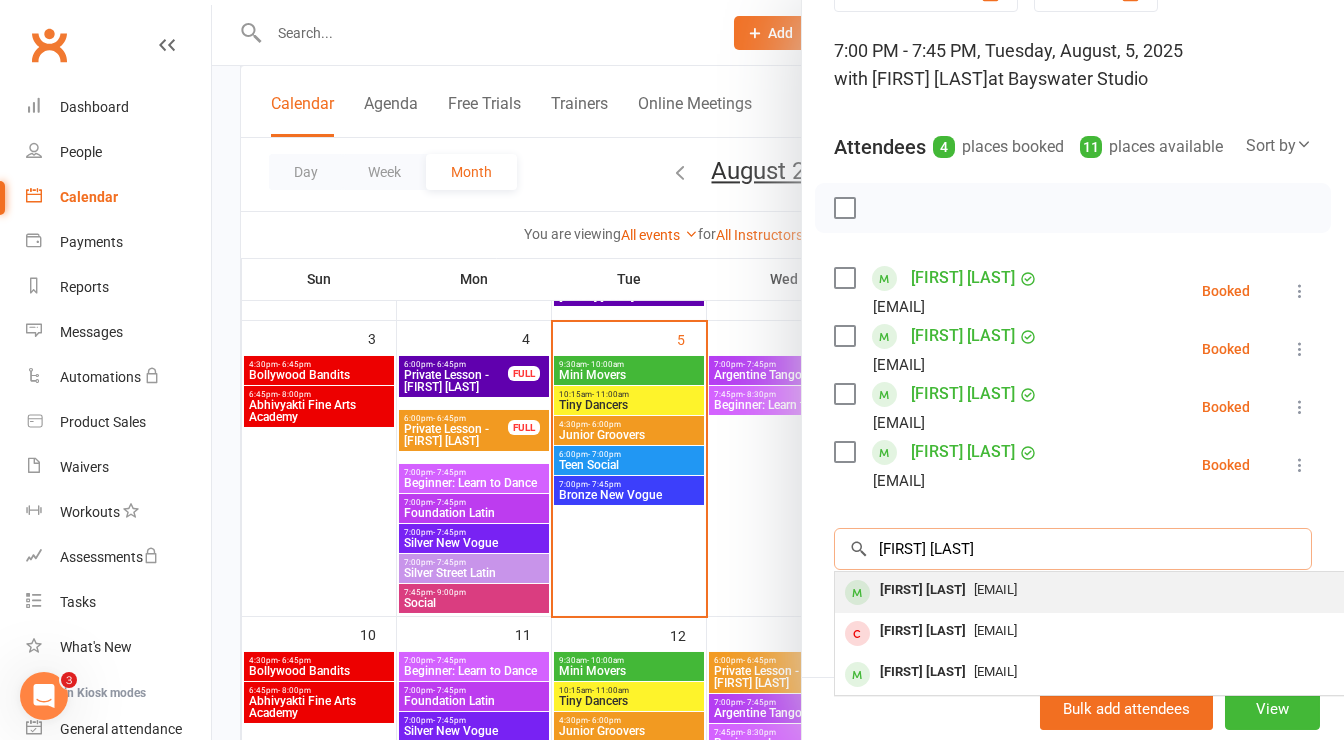 type on "anne m" 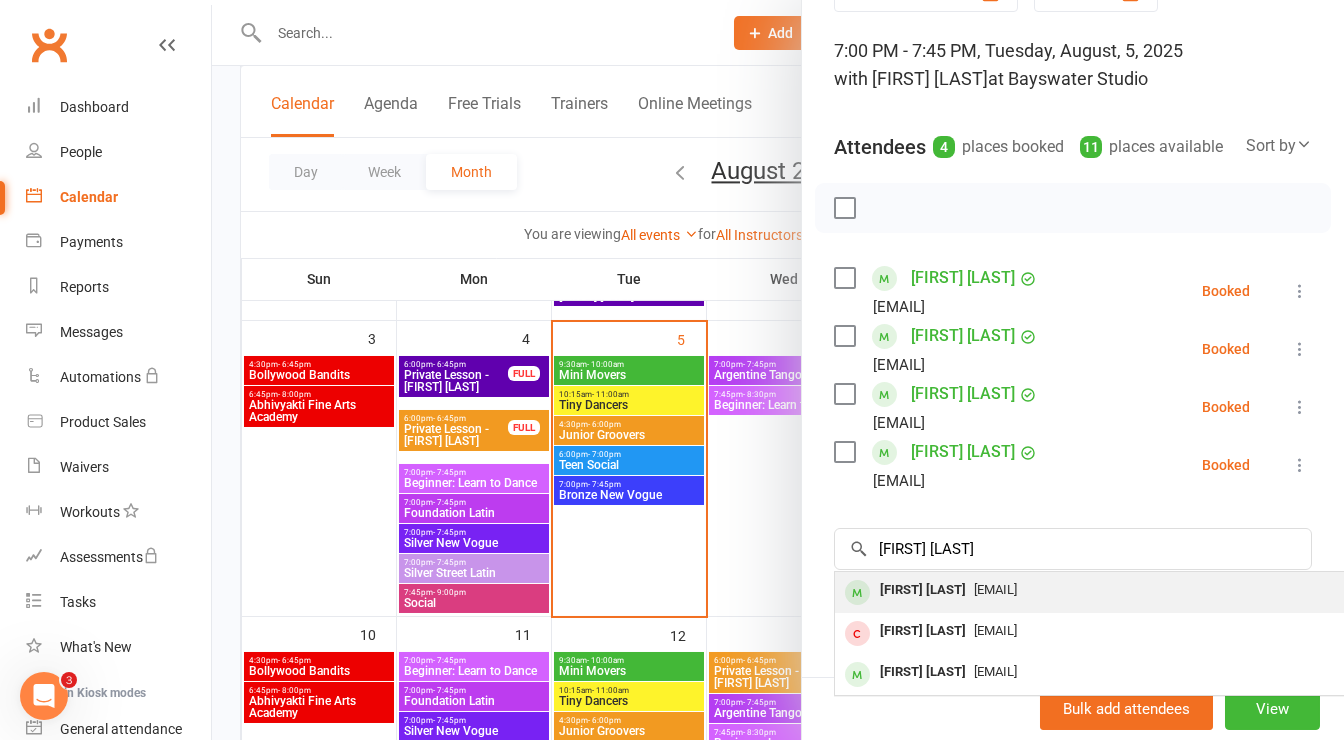 click on "Anne-Marie D'Annibale" at bounding box center [923, 590] 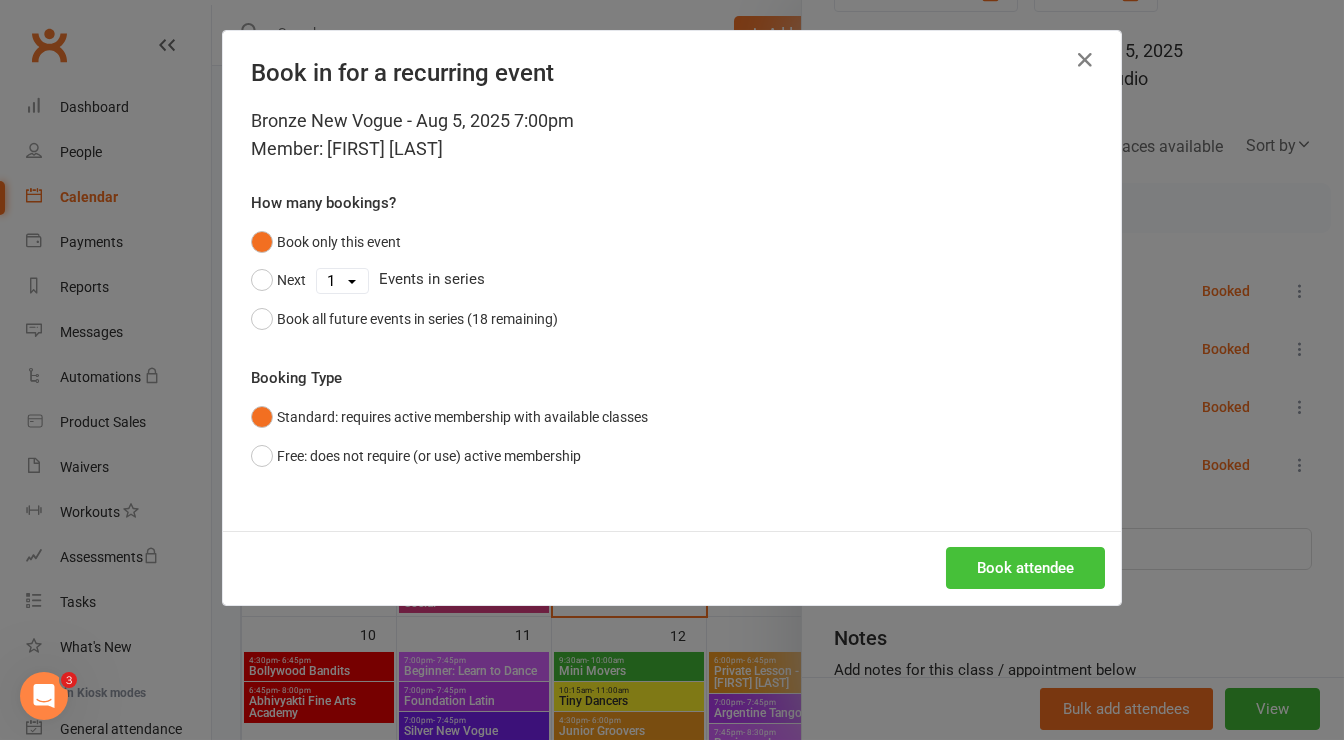 click on "Book attendee" at bounding box center (1025, 568) 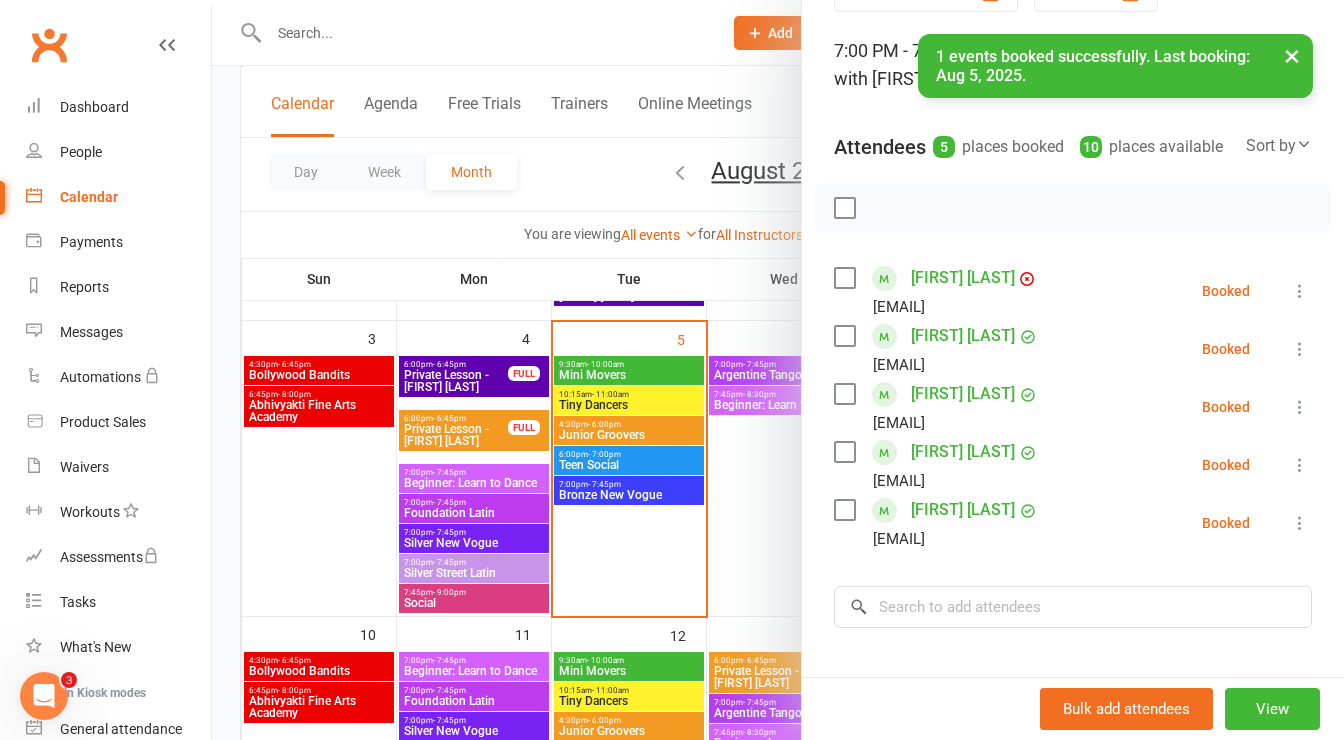 click at bounding box center [844, 208] 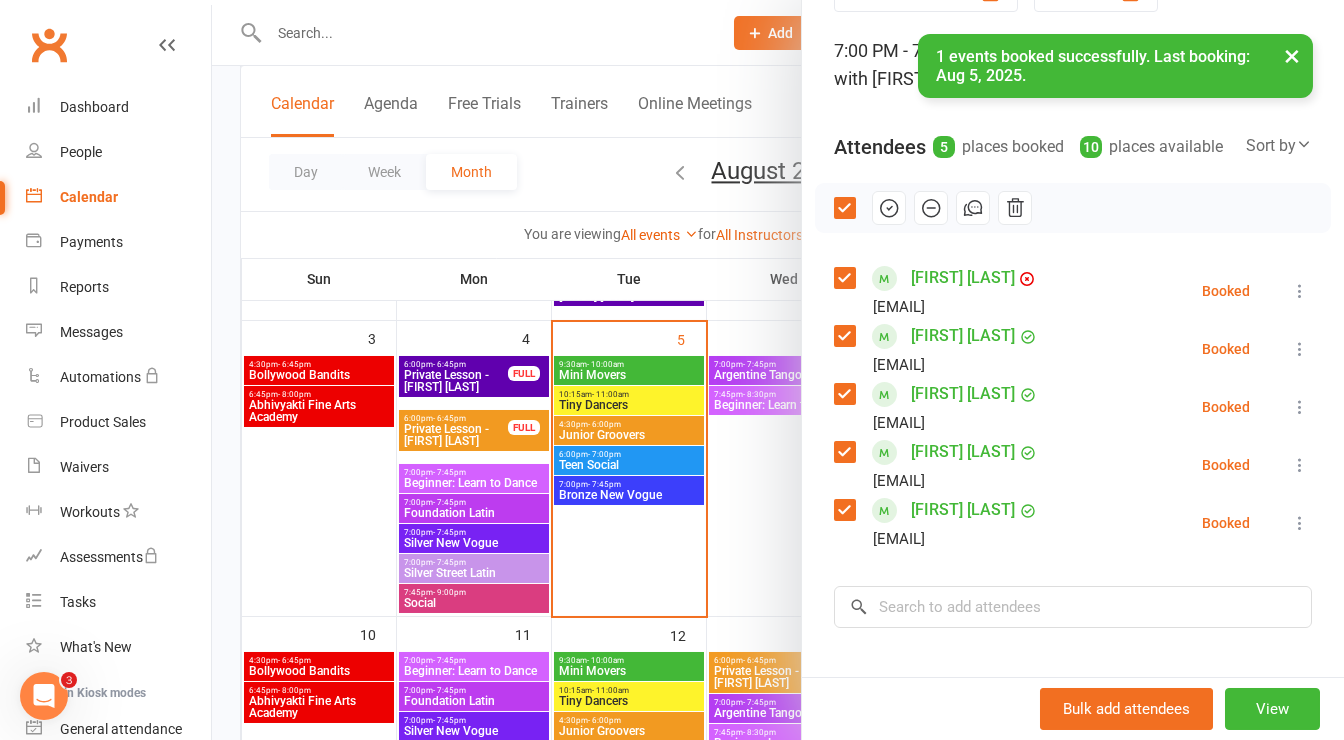 click at bounding box center [844, 336] 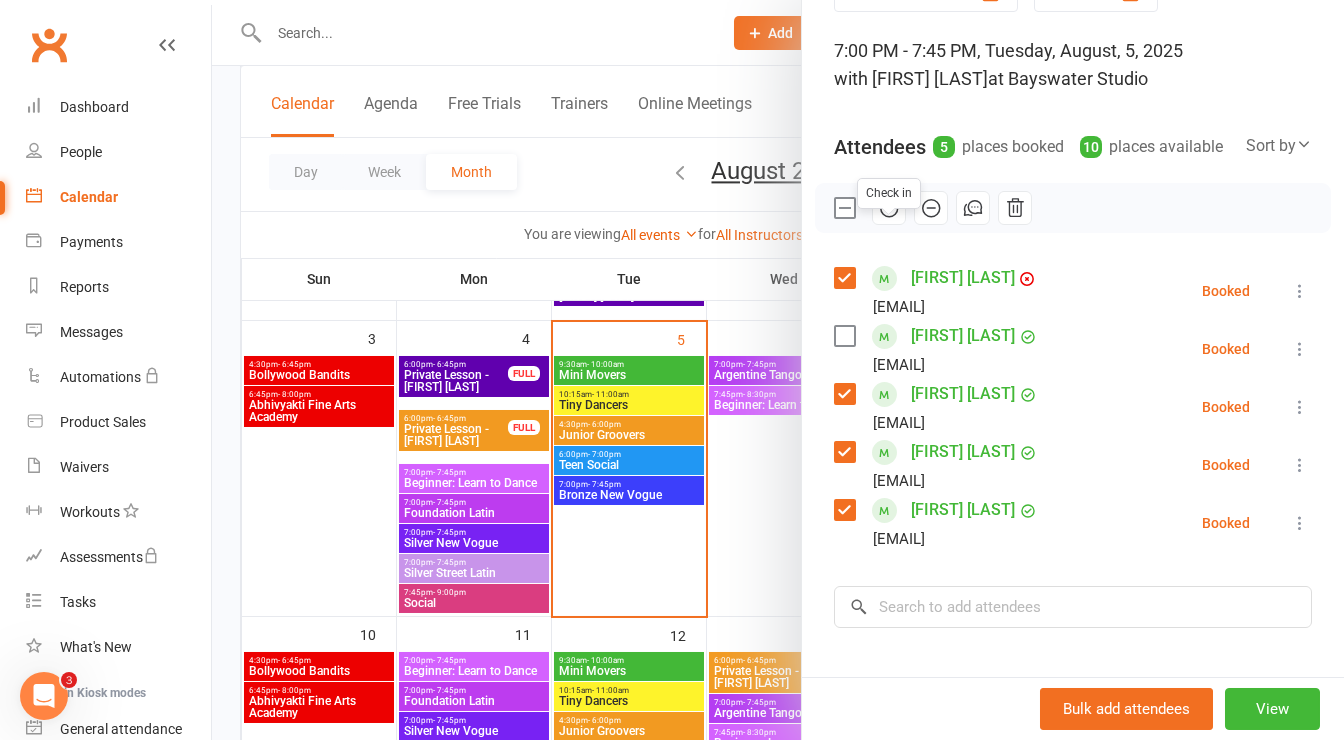 click 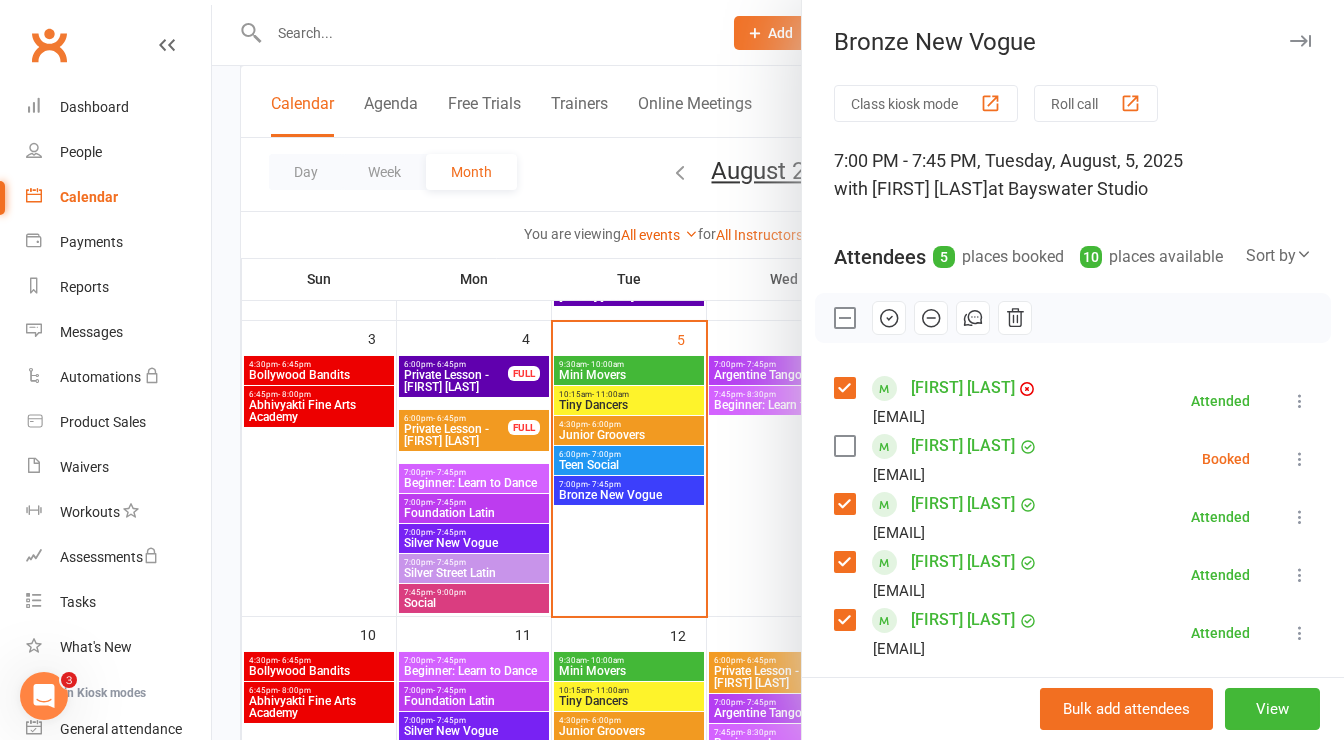 scroll, scrollTop: 1, scrollLeft: 0, axis: vertical 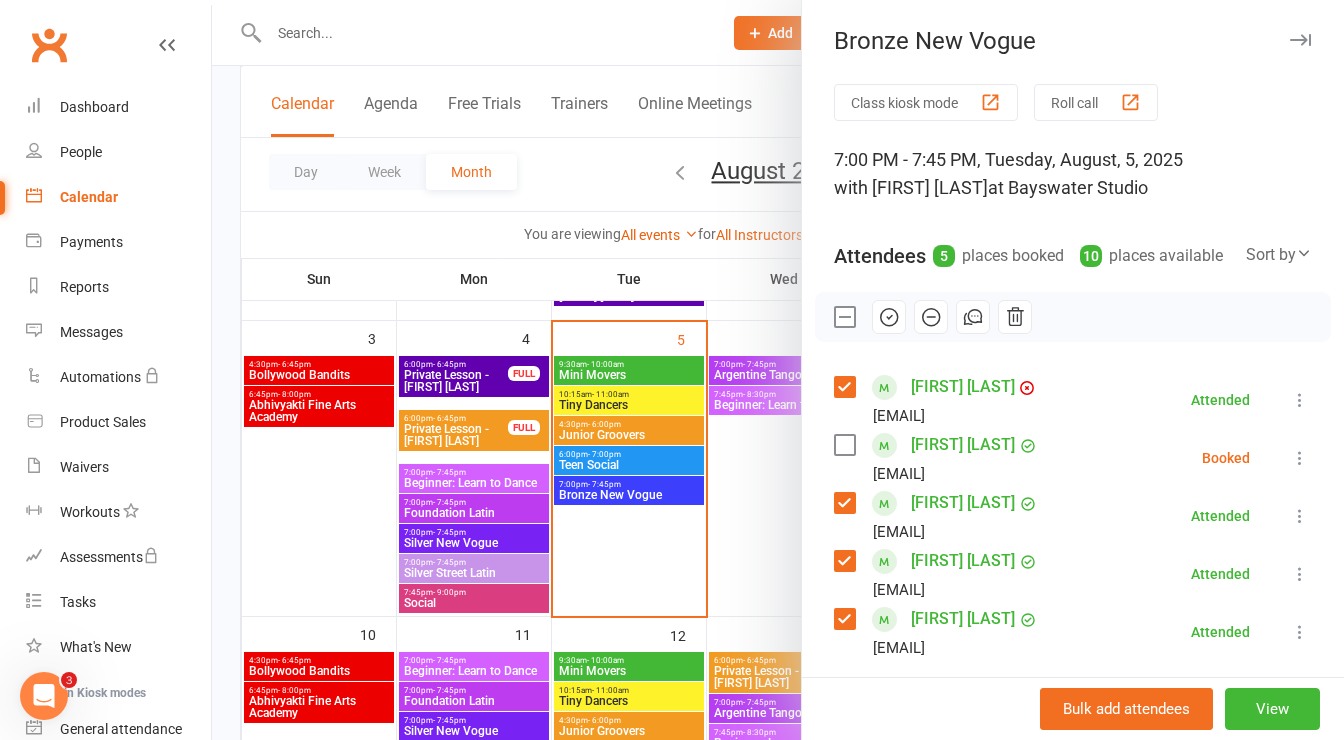 click at bounding box center [1300, 40] 